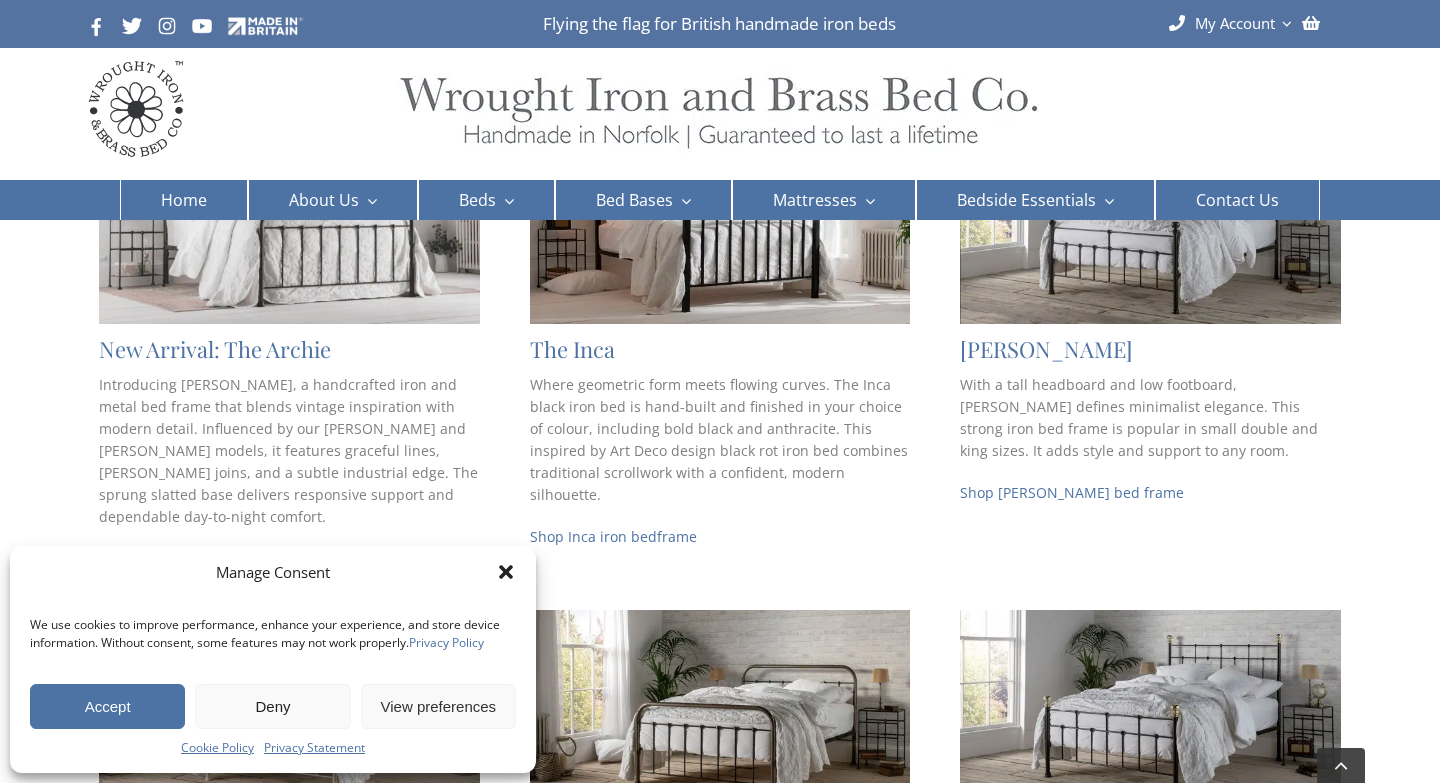 scroll, scrollTop: 474, scrollLeft: 0, axis: vertical 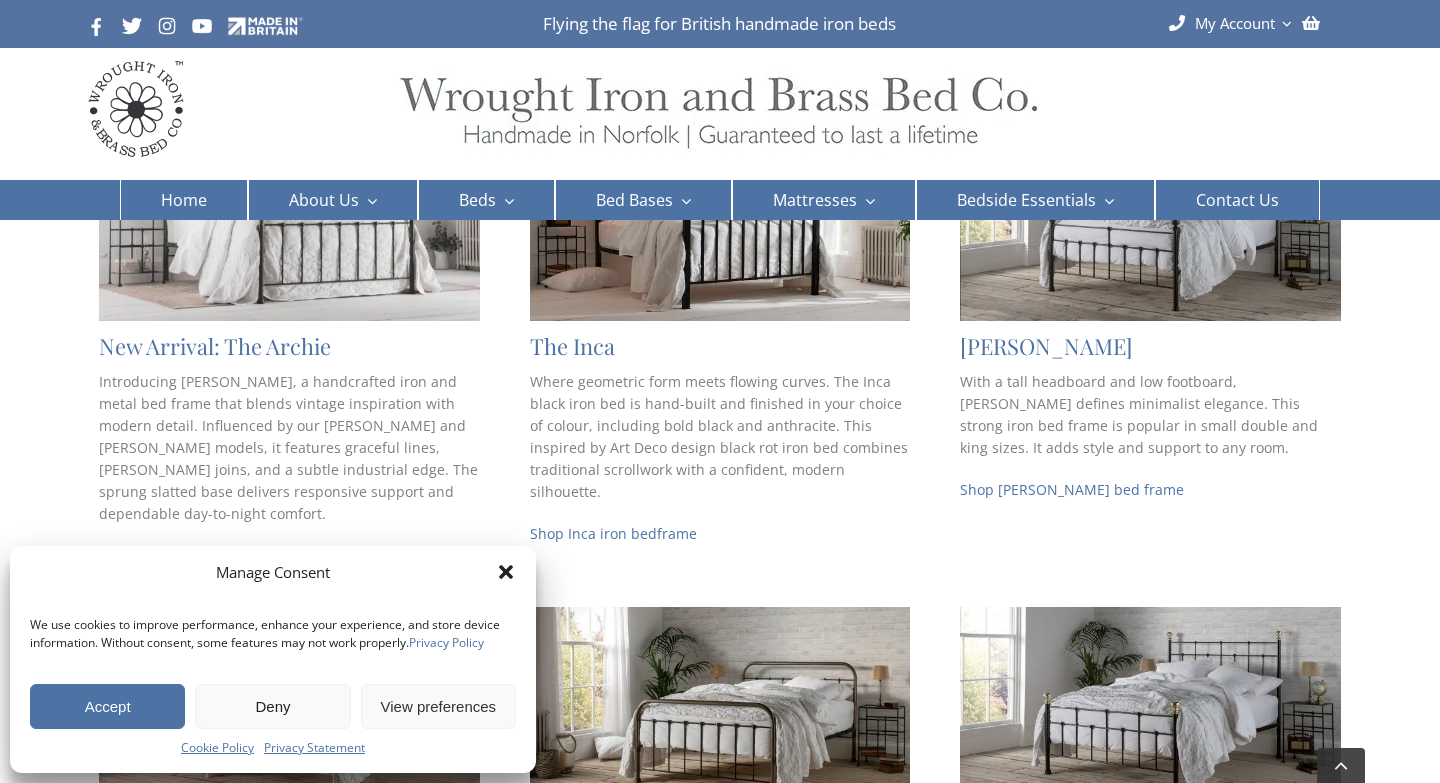 click on "Accept" at bounding box center (107, 706) 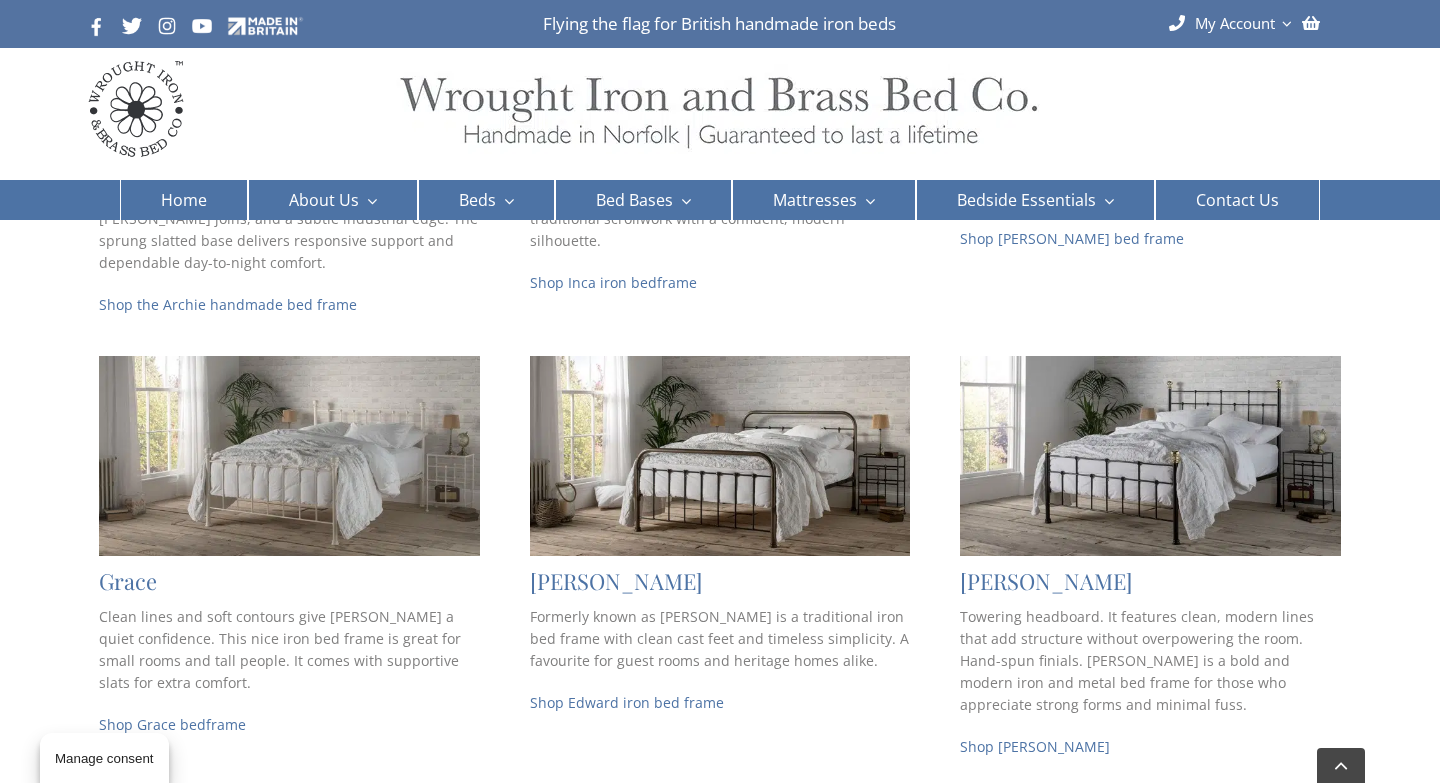 scroll, scrollTop: 782, scrollLeft: 0, axis: vertical 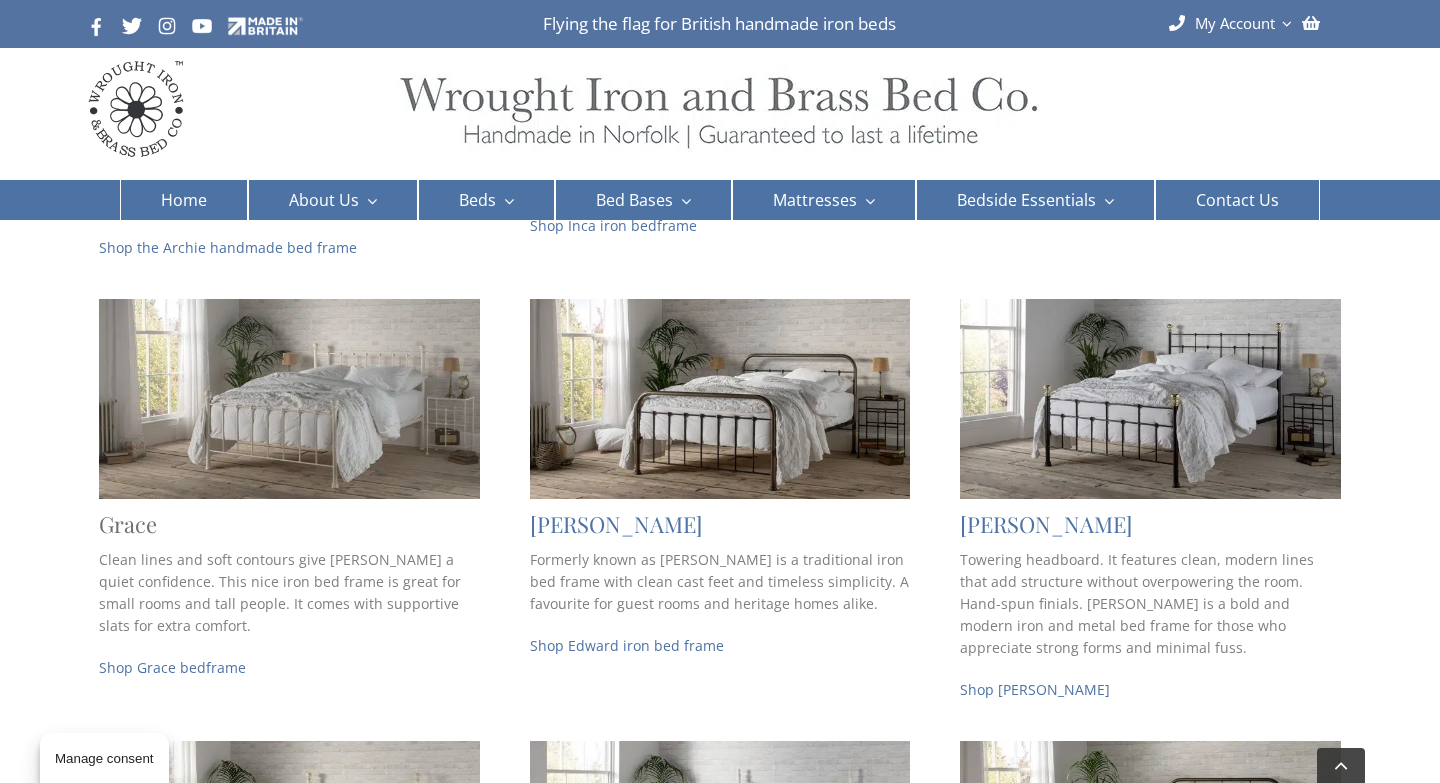 click on "Grace" at bounding box center (128, 524) 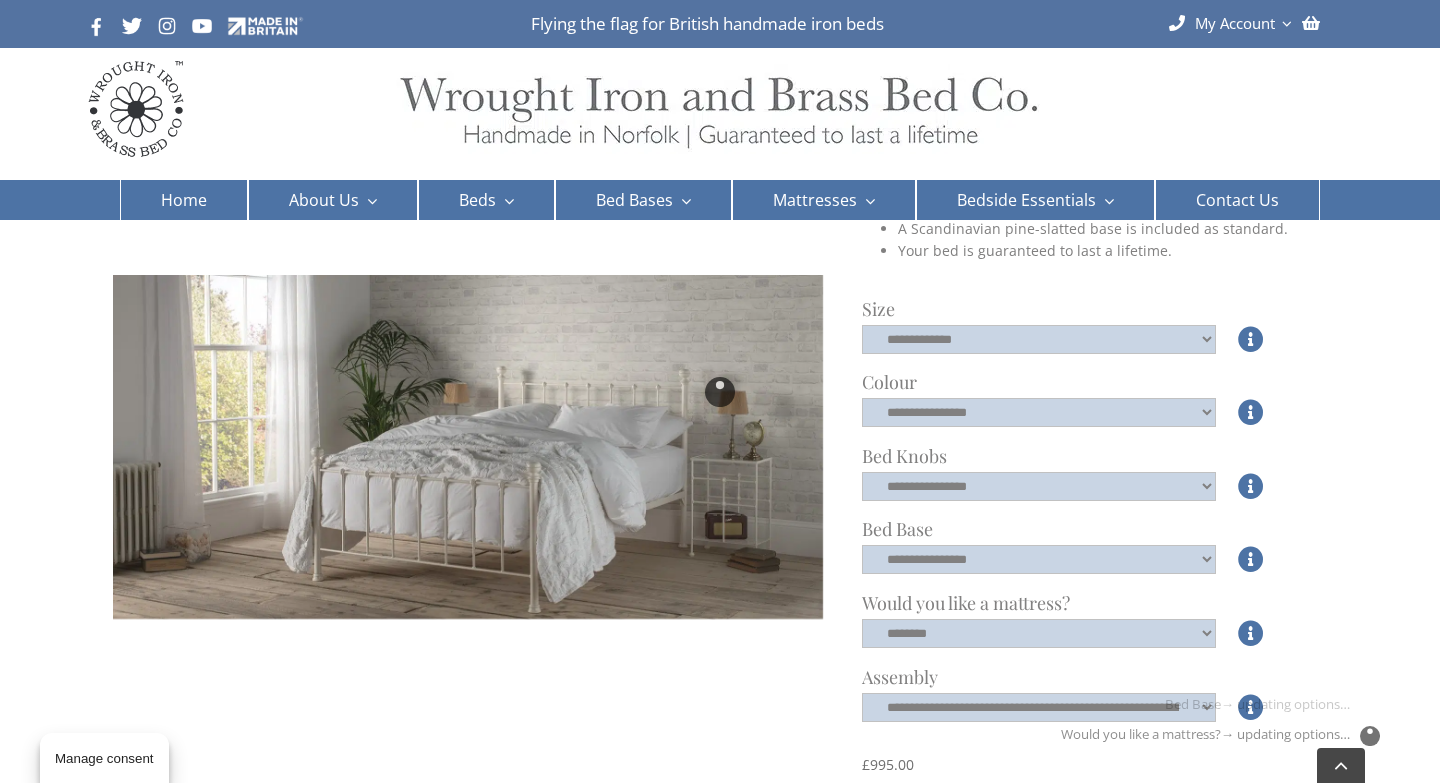 scroll, scrollTop: 0, scrollLeft: 0, axis: both 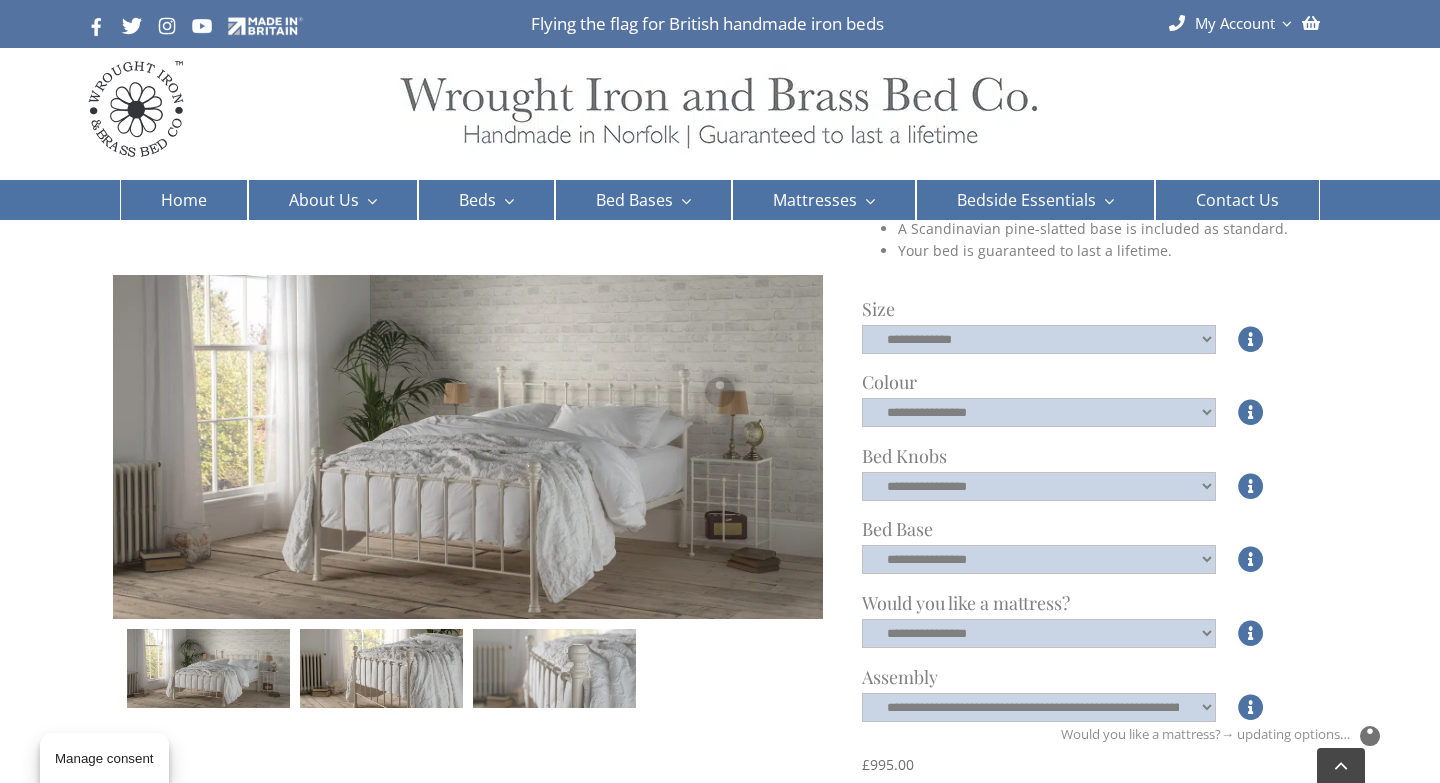 click at bounding box center (720, 391) 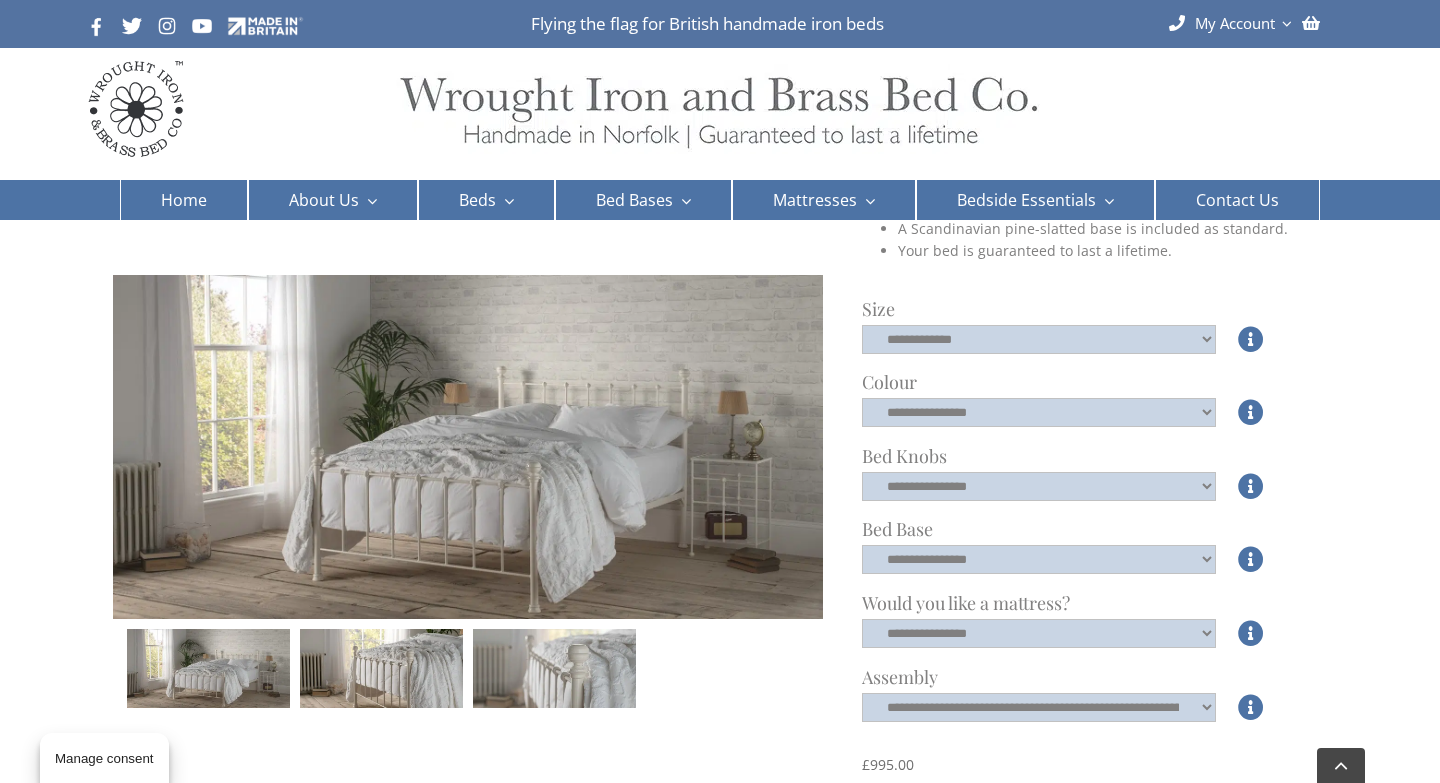 click on "Size
Size" at bounding box center (1083, 309) 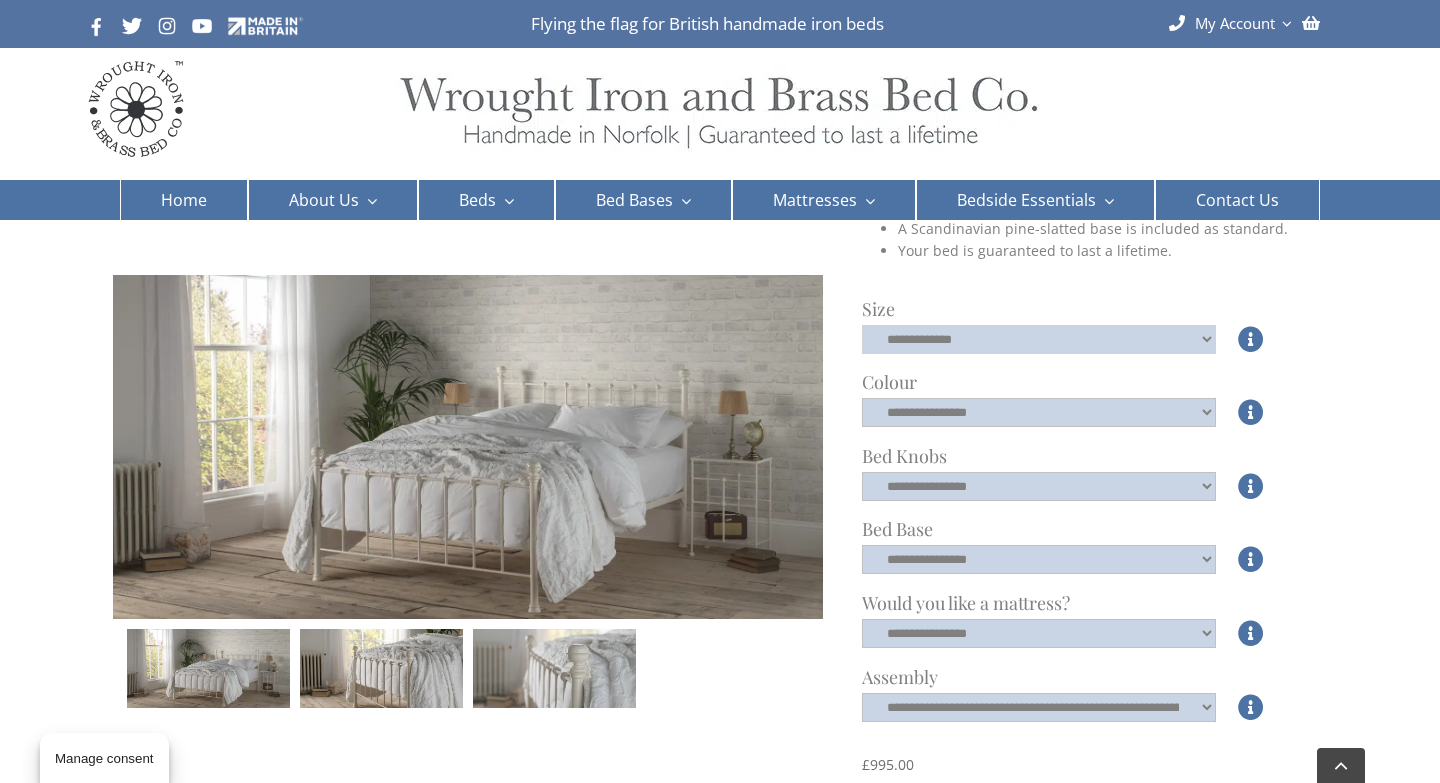 click on "**********" 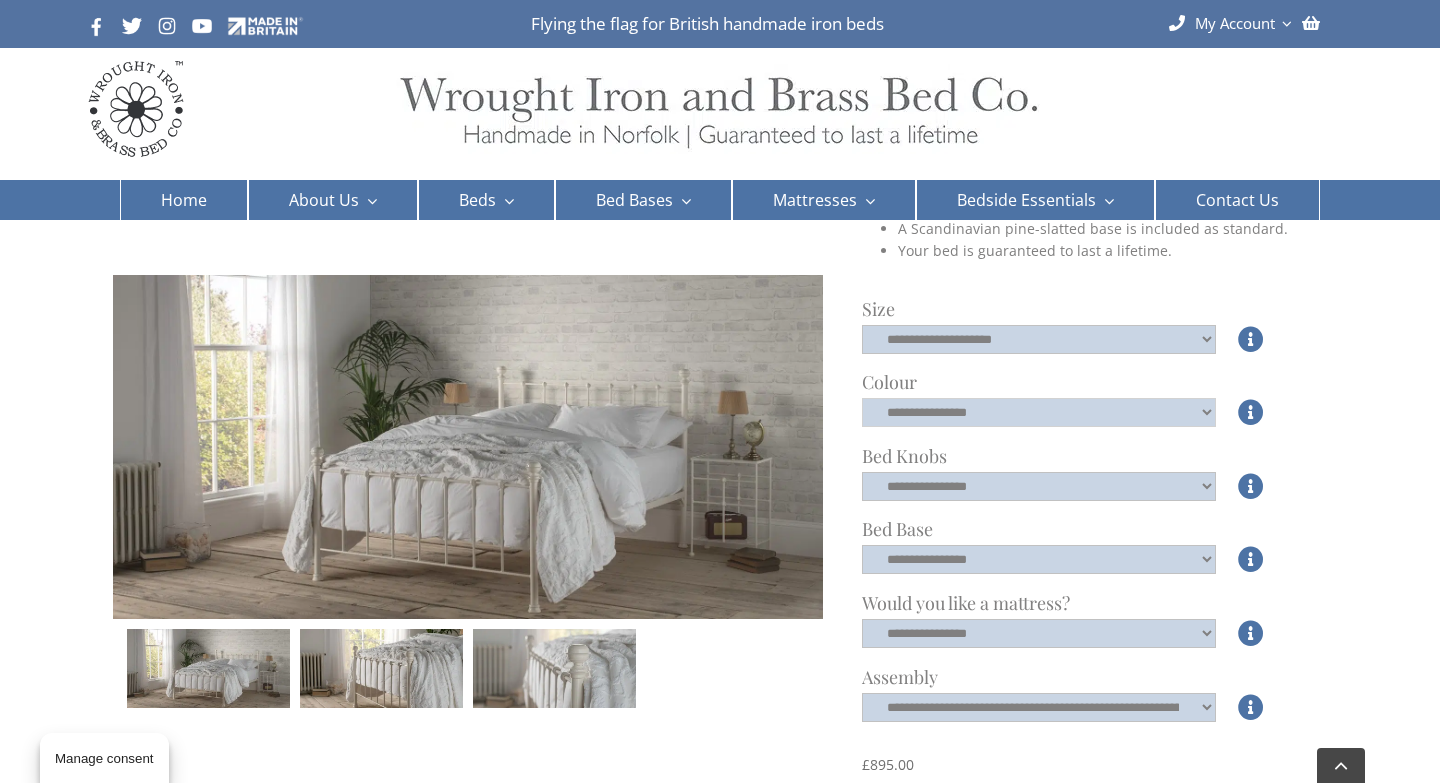click on "**********" 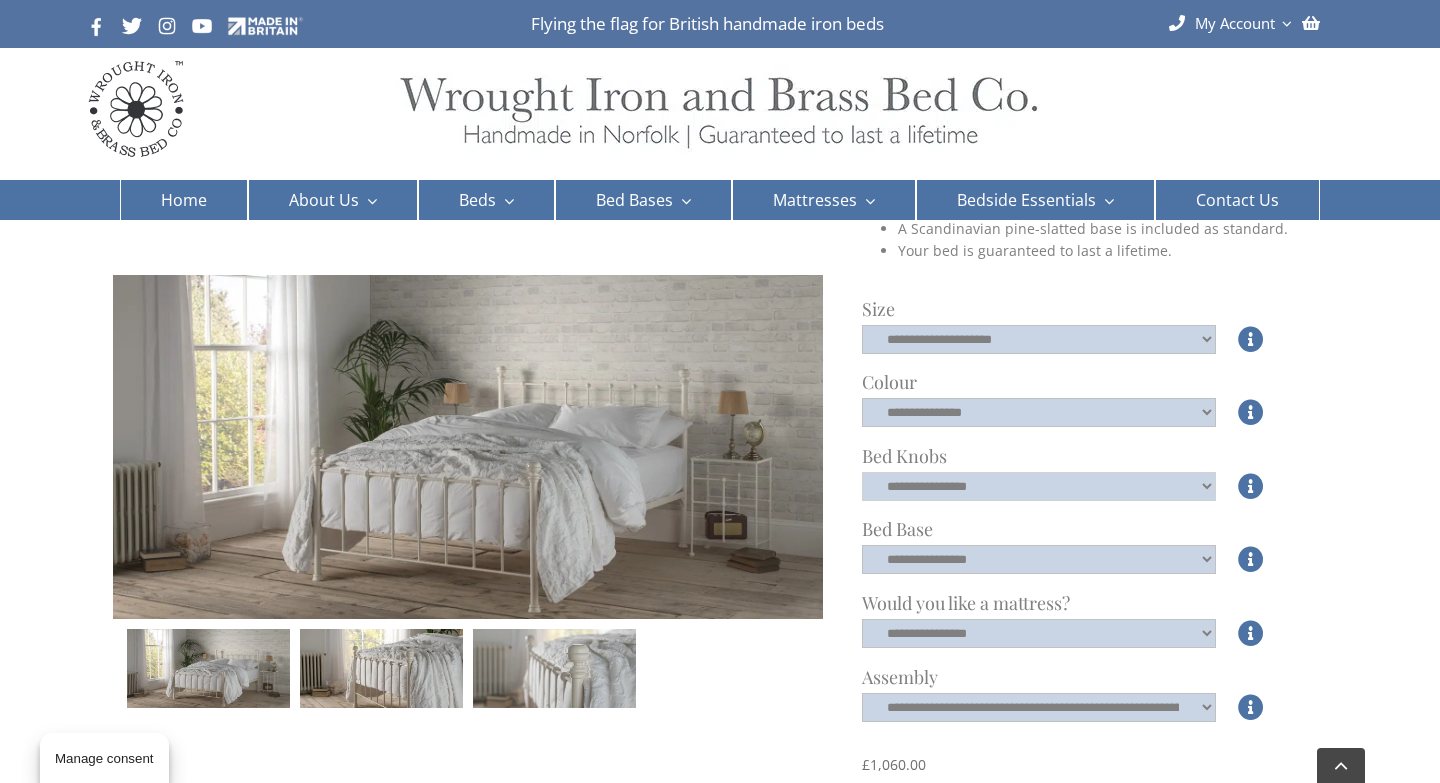 click on "**********" 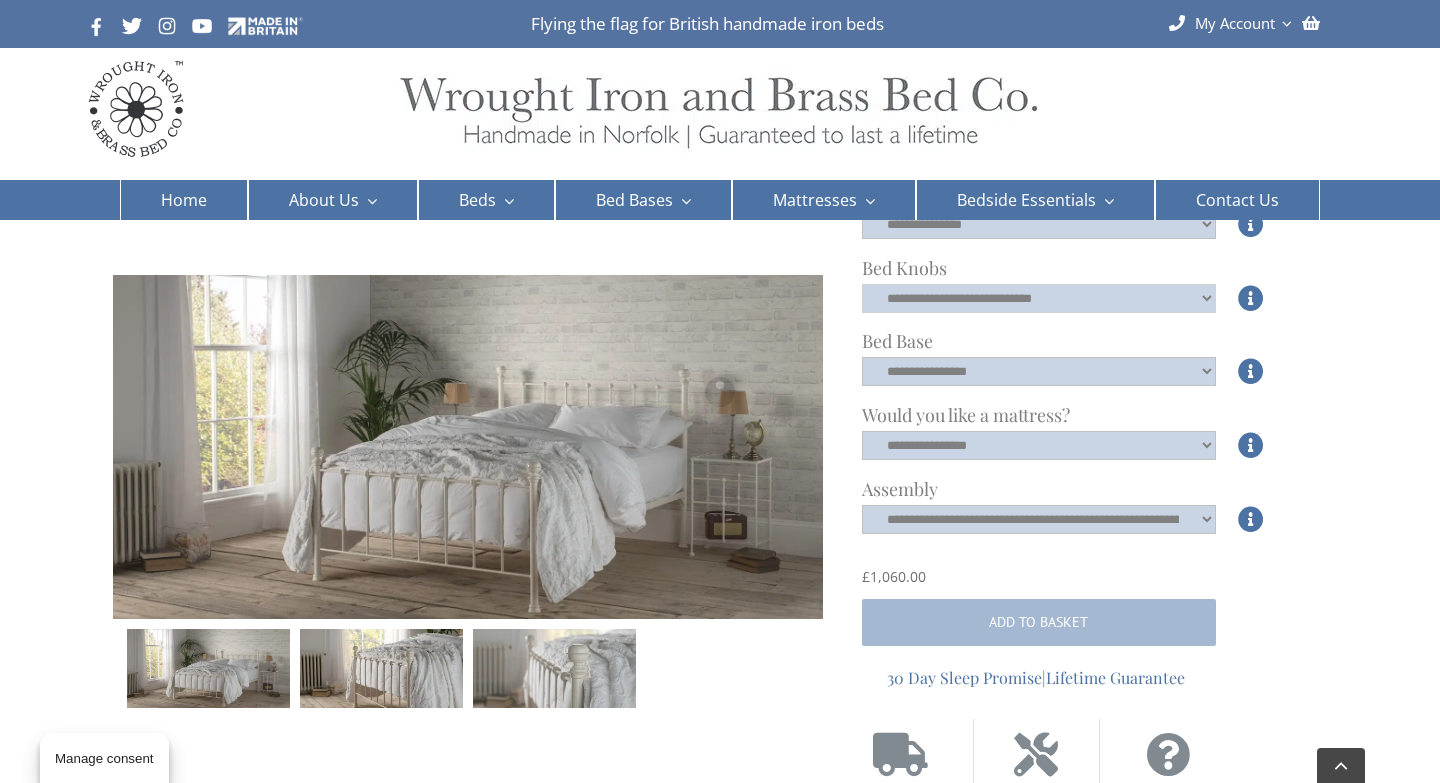 scroll, scrollTop: 627, scrollLeft: 0, axis: vertical 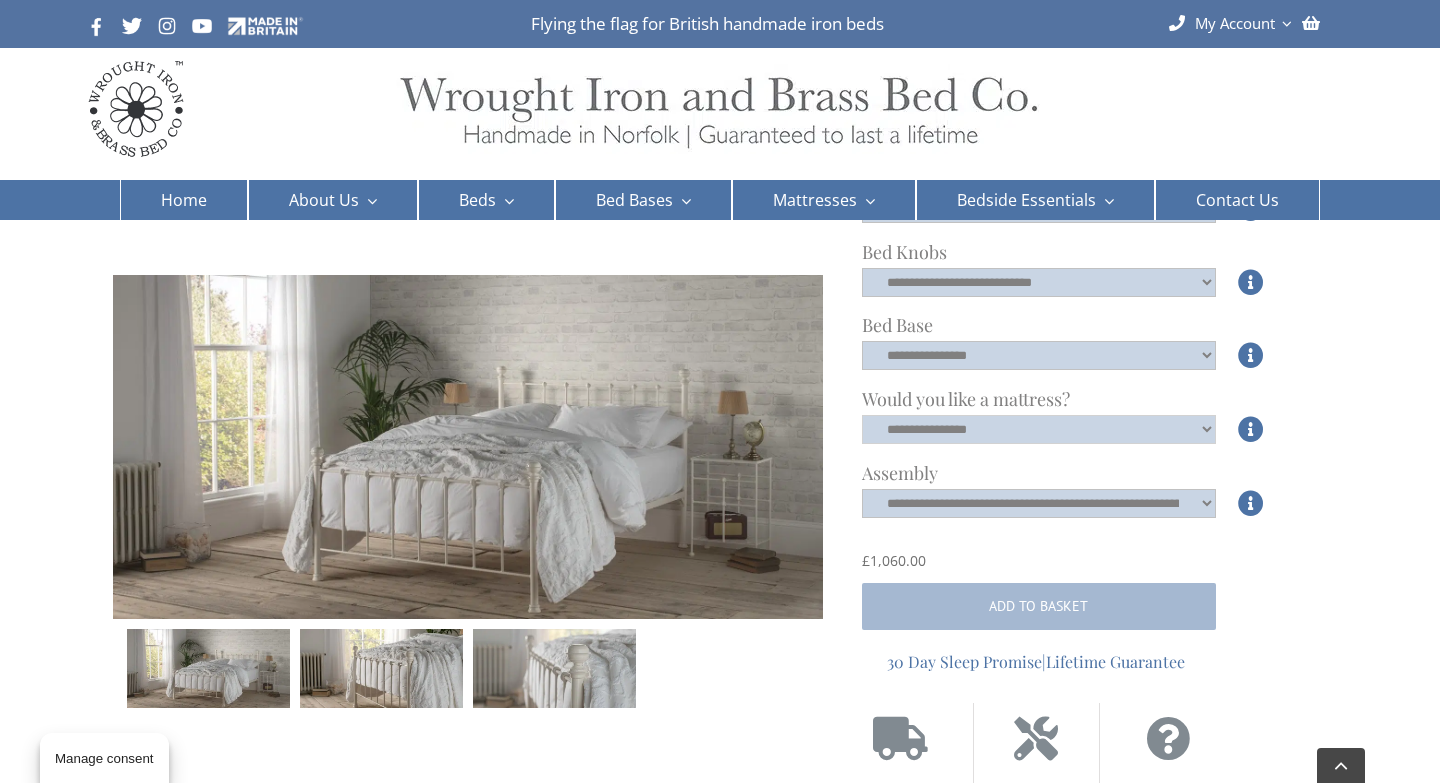 click on "**********" at bounding box center [1039, 429] 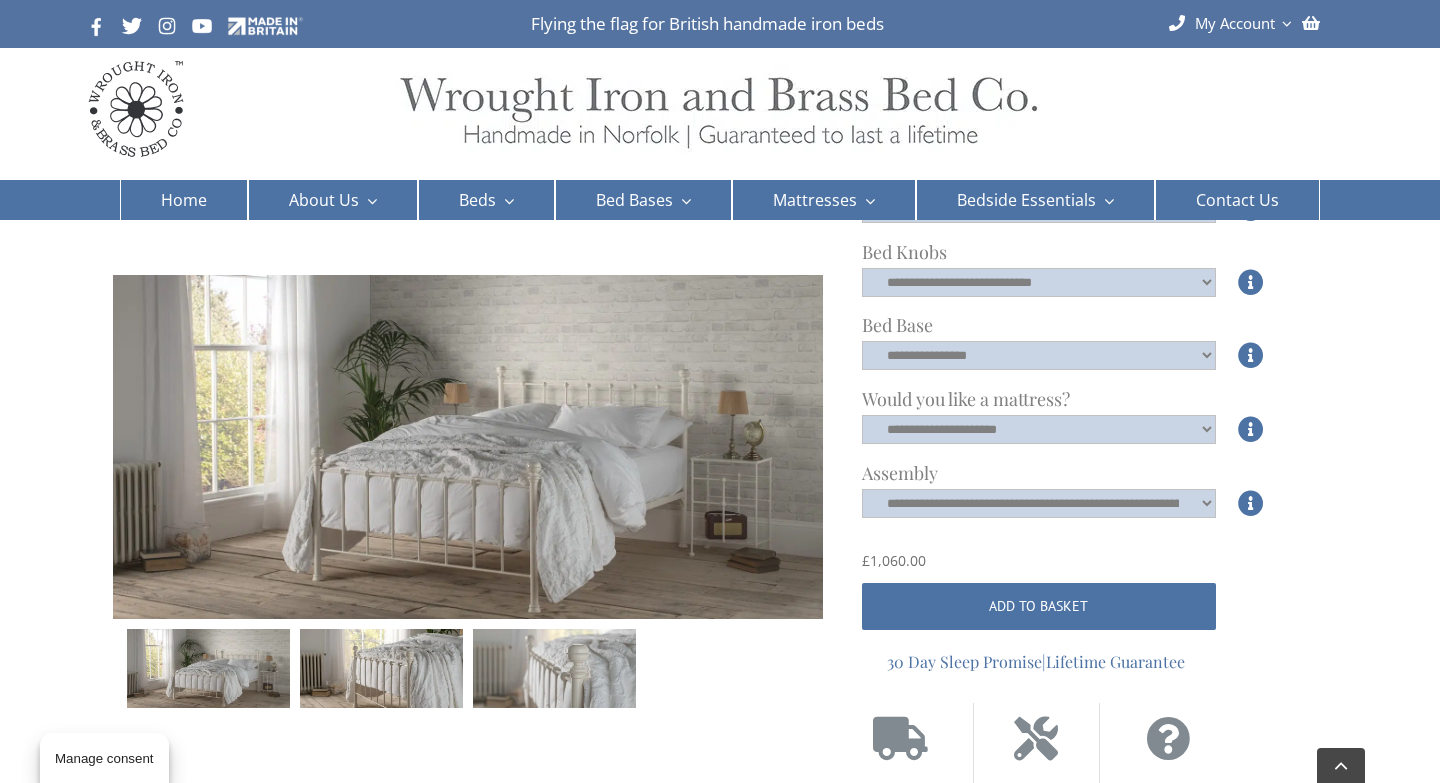 click on "Add to basket" at bounding box center [1039, 606] 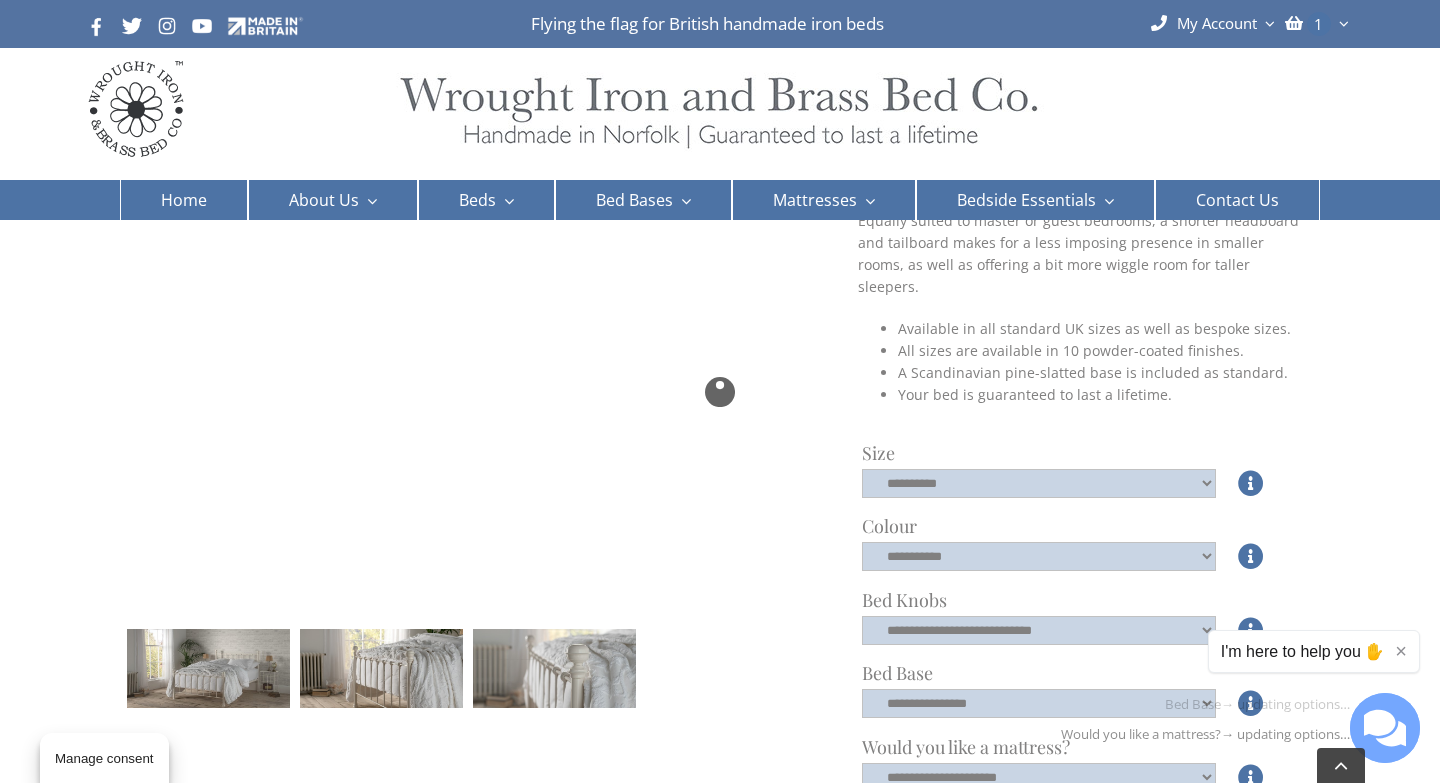 scroll, scrollTop: 0, scrollLeft: 0, axis: both 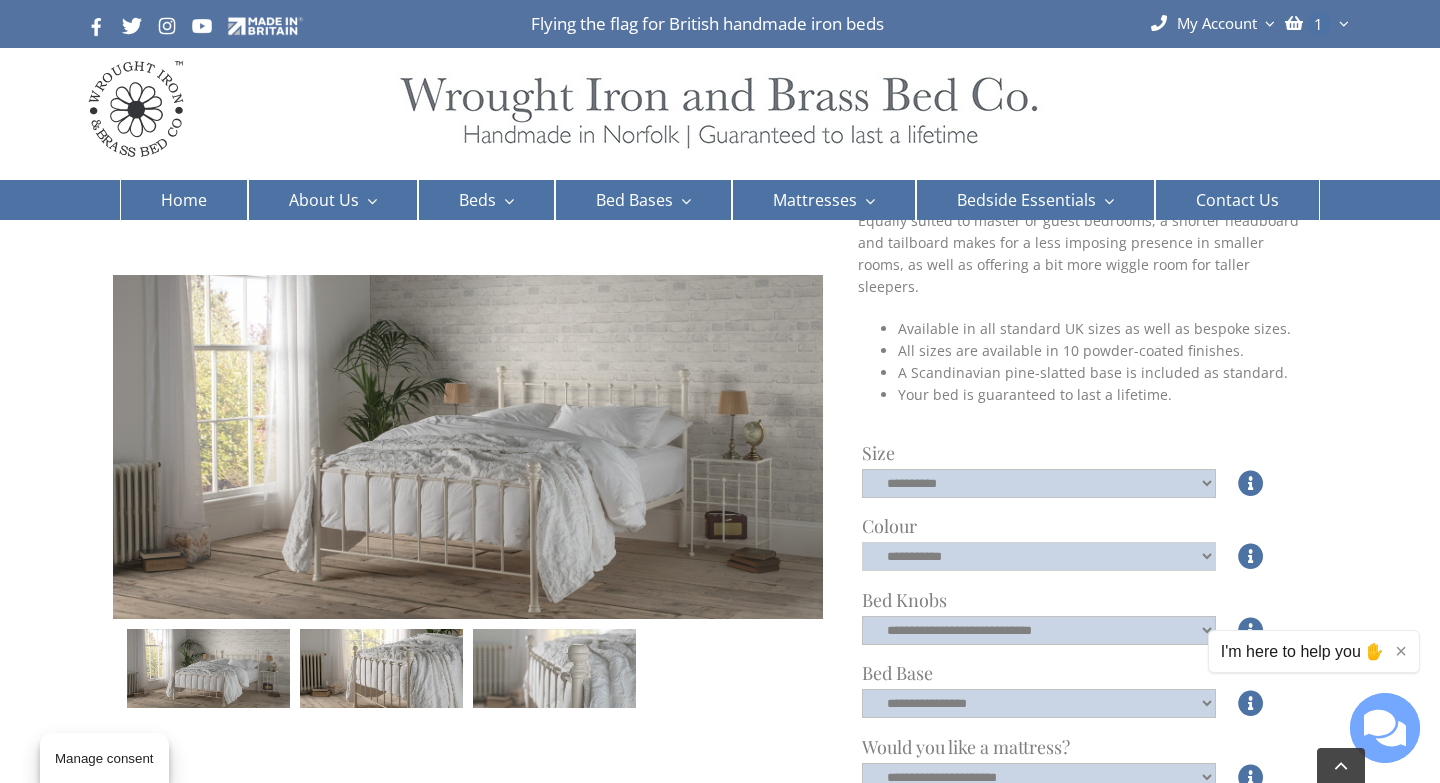 click on "**********" 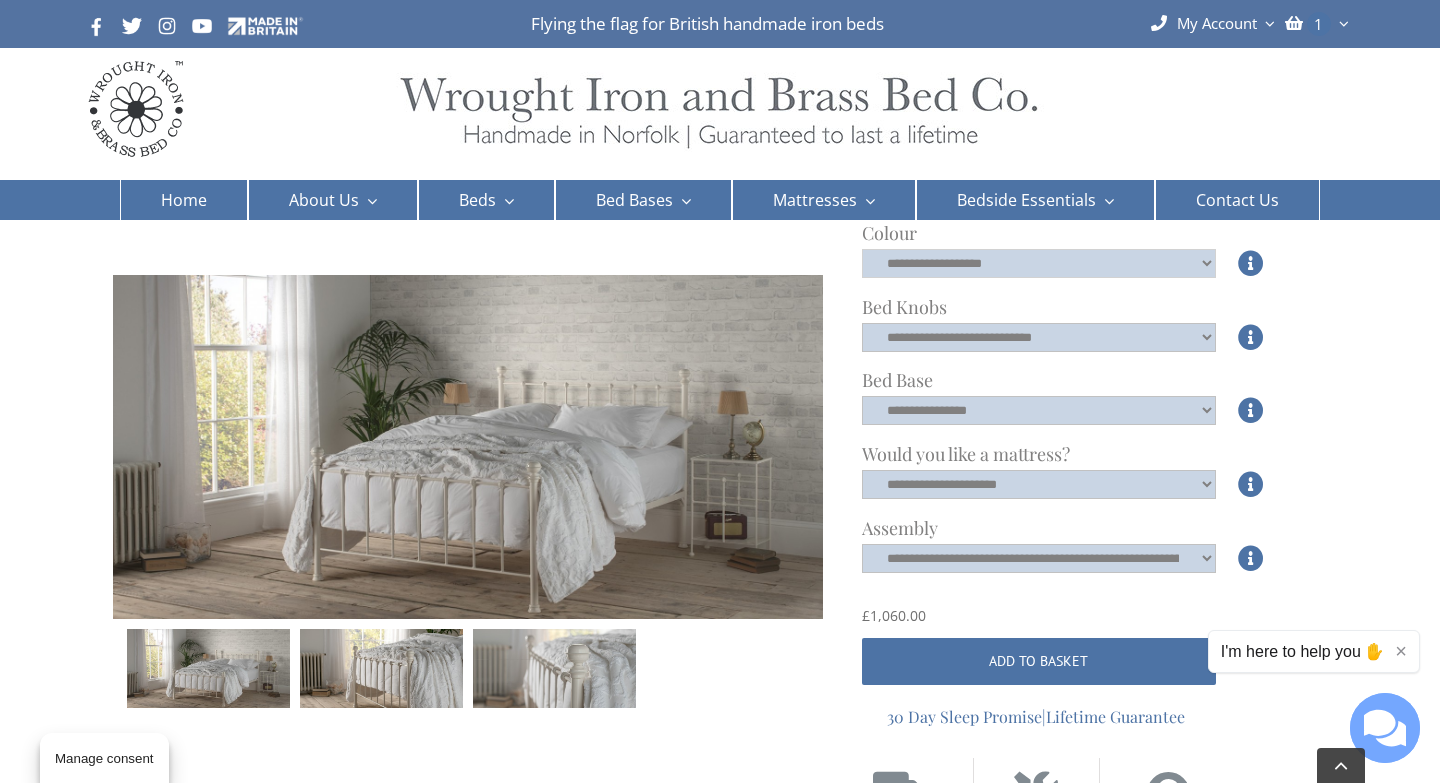 scroll, scrollTop: 597, scrollLeft: 0, axis: vertical 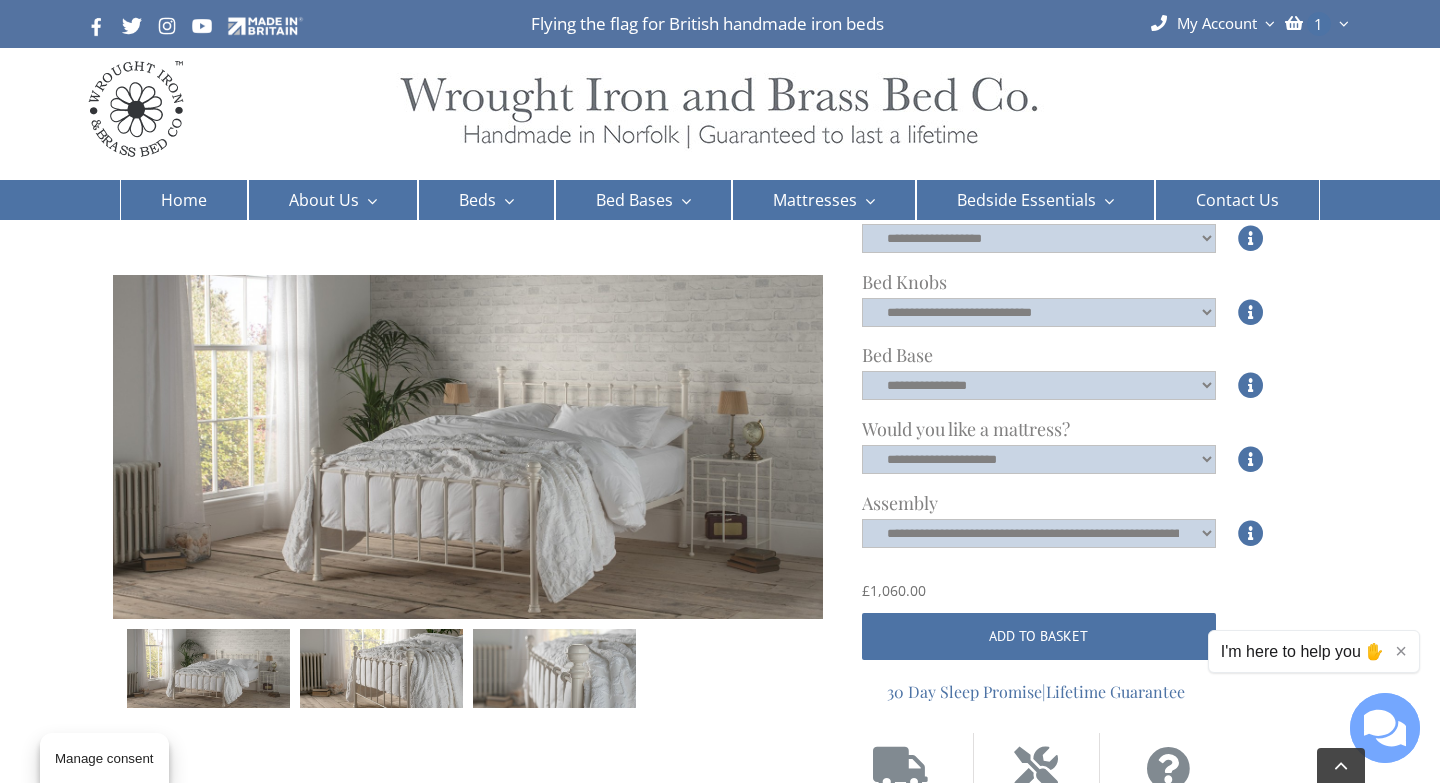 click on "Add to basket" at bounding box center [1039, 636] 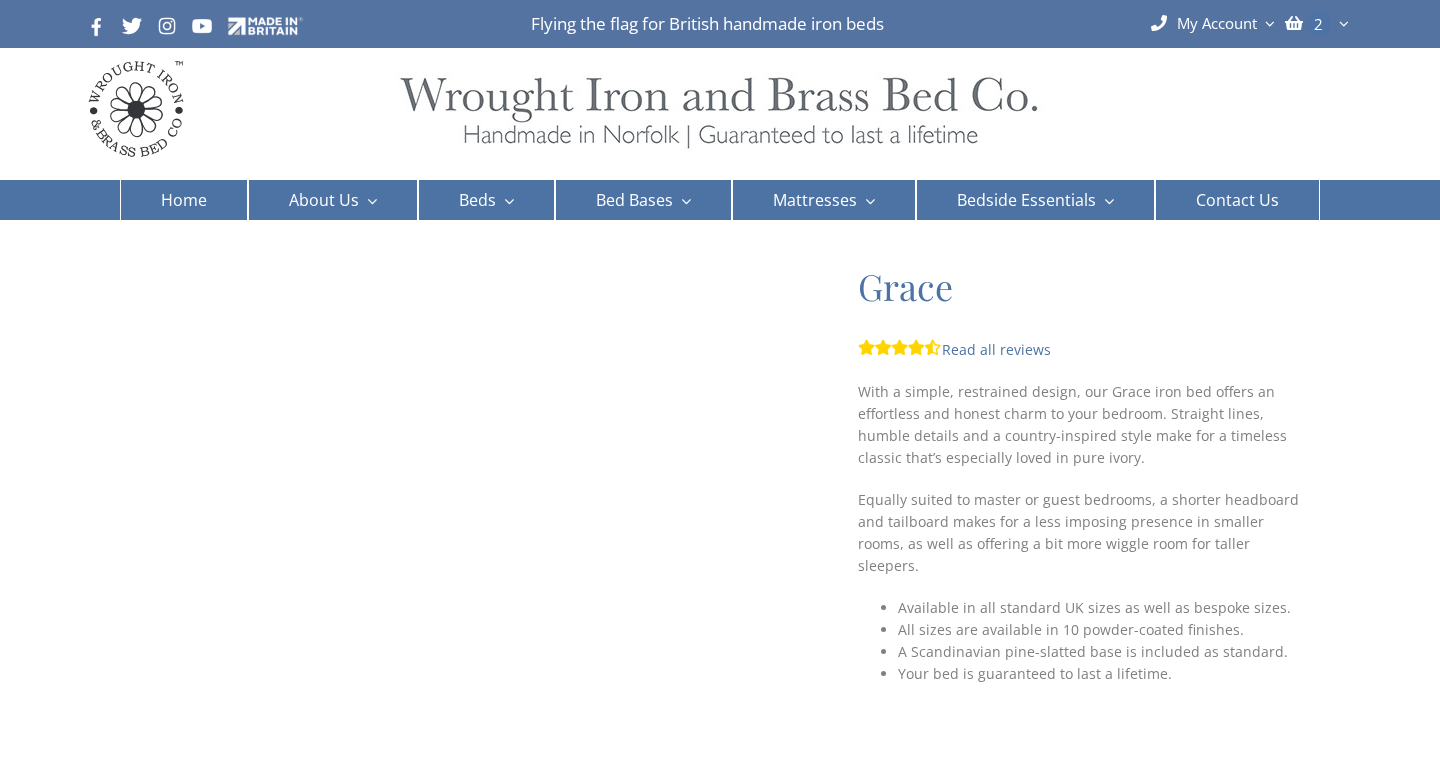 scroll, scrollTop: 0, scrollLeft: 0, axis: both 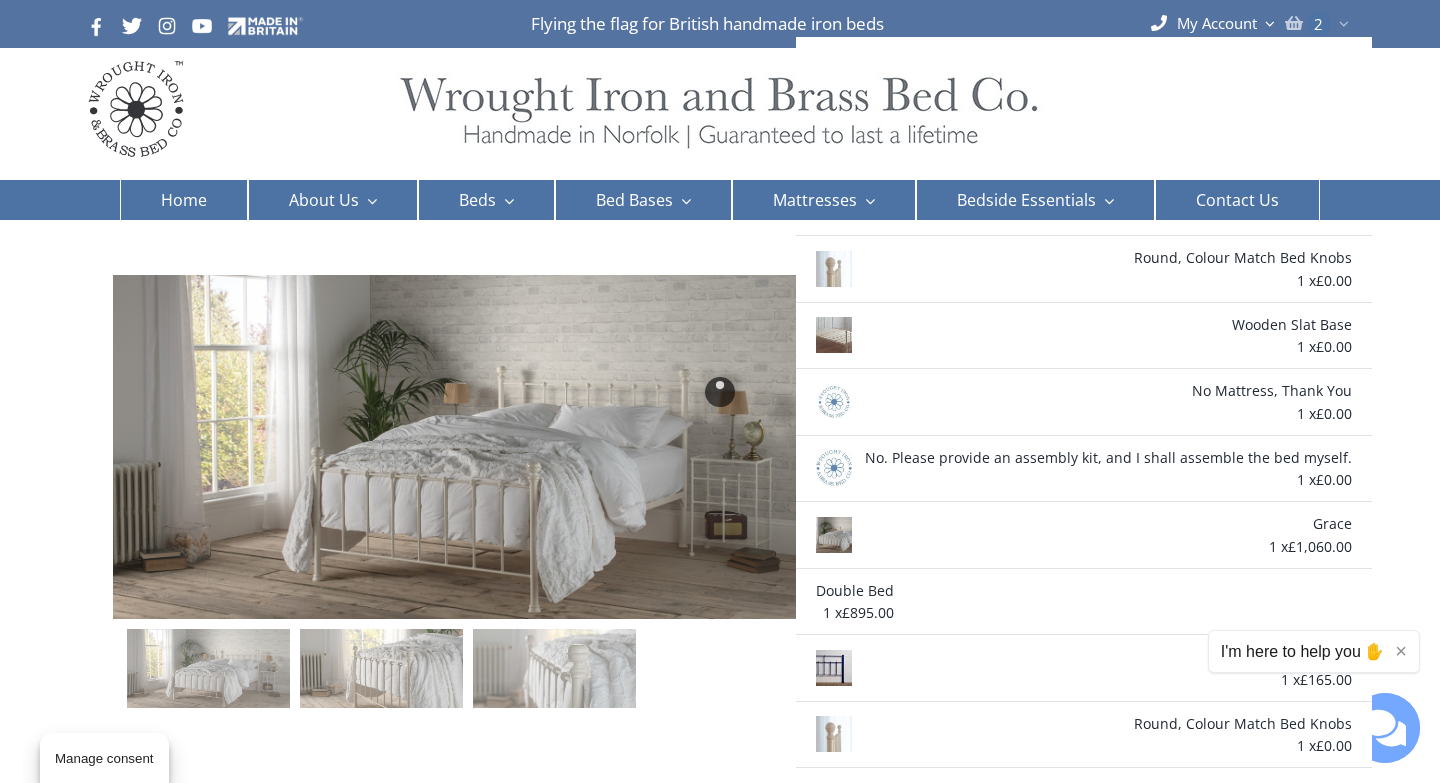 click at bounding box center [1294, 23] 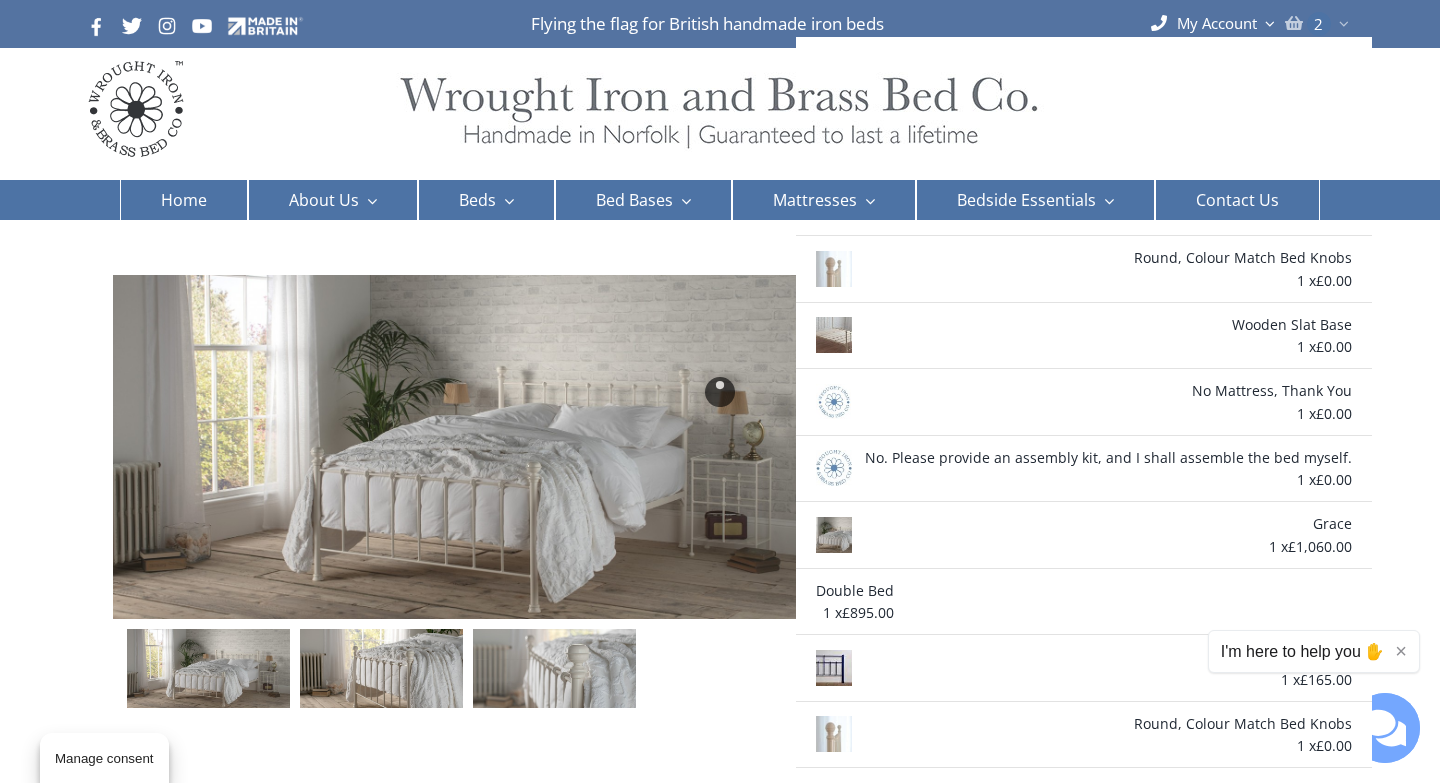scroll, scrollTop: 0, scrollLeft: 0, axis: both 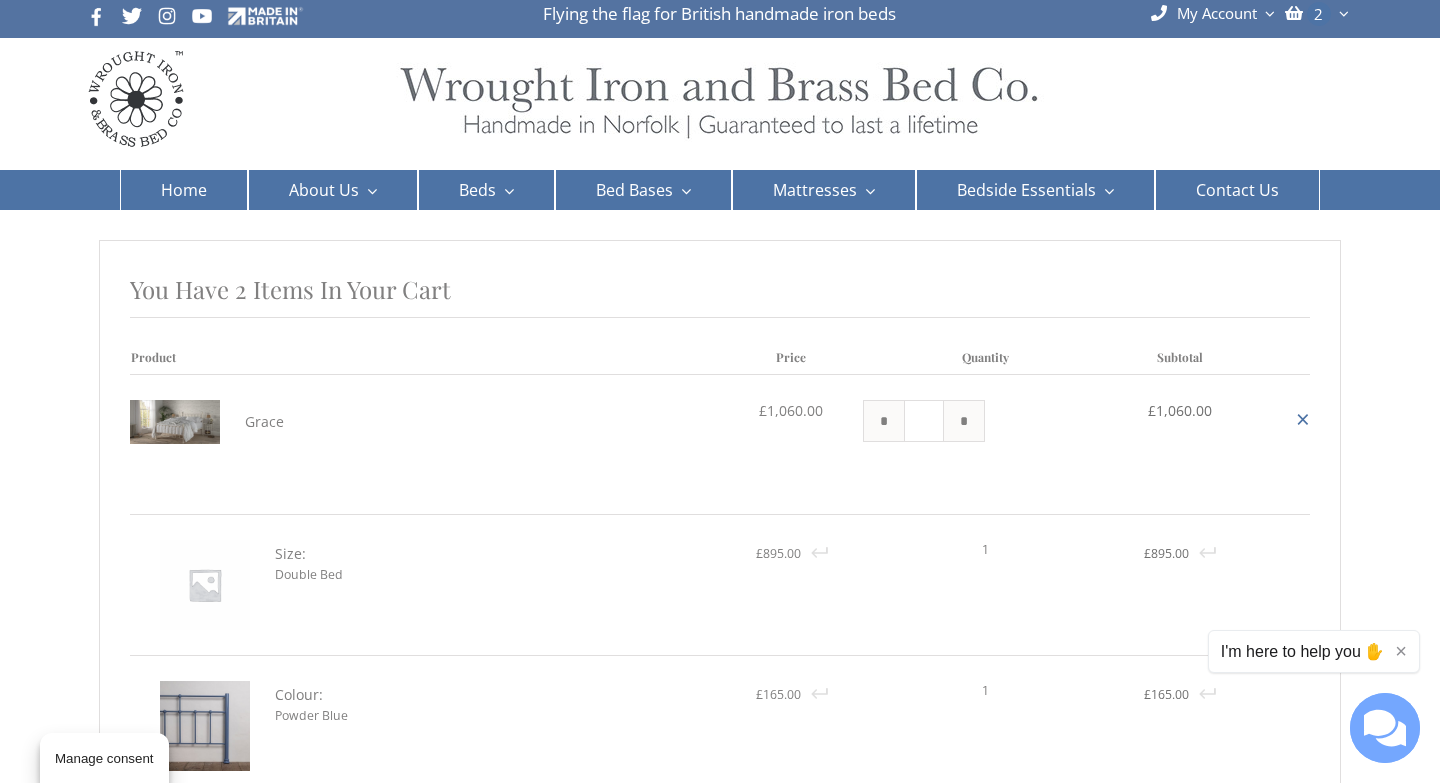 select on "**" 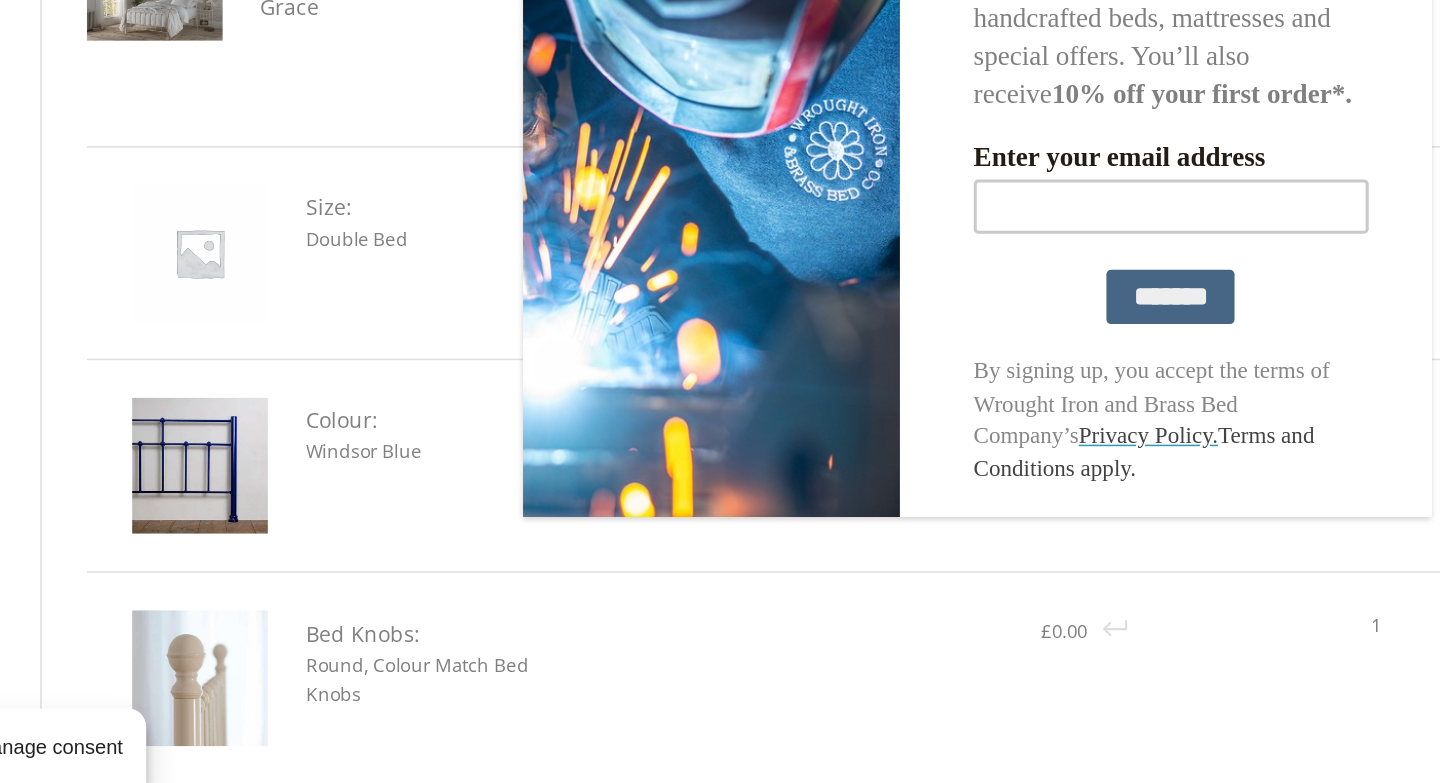scroll, scrollTop: 1156, scrollLeft: 0, axis: vertical 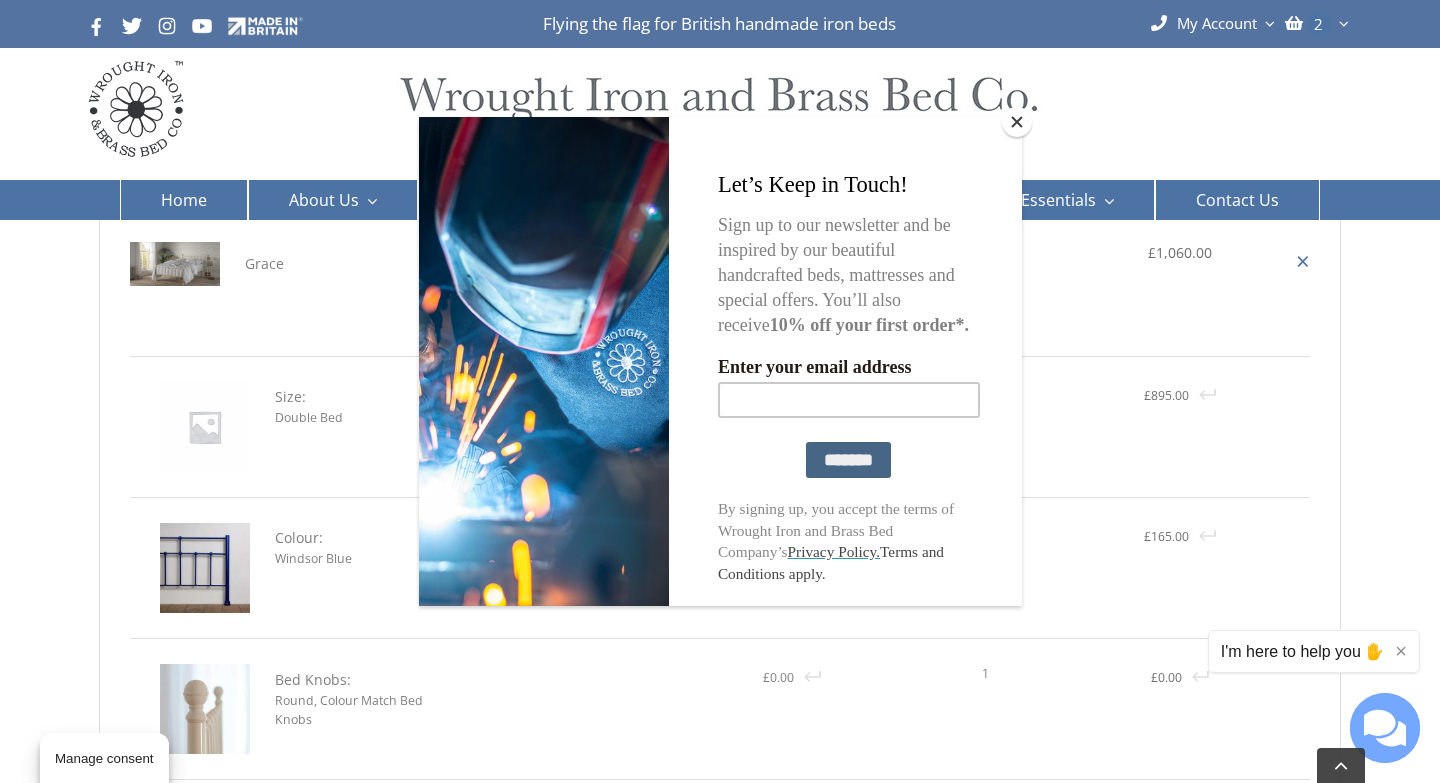 click at bounding box center [1017, 122] 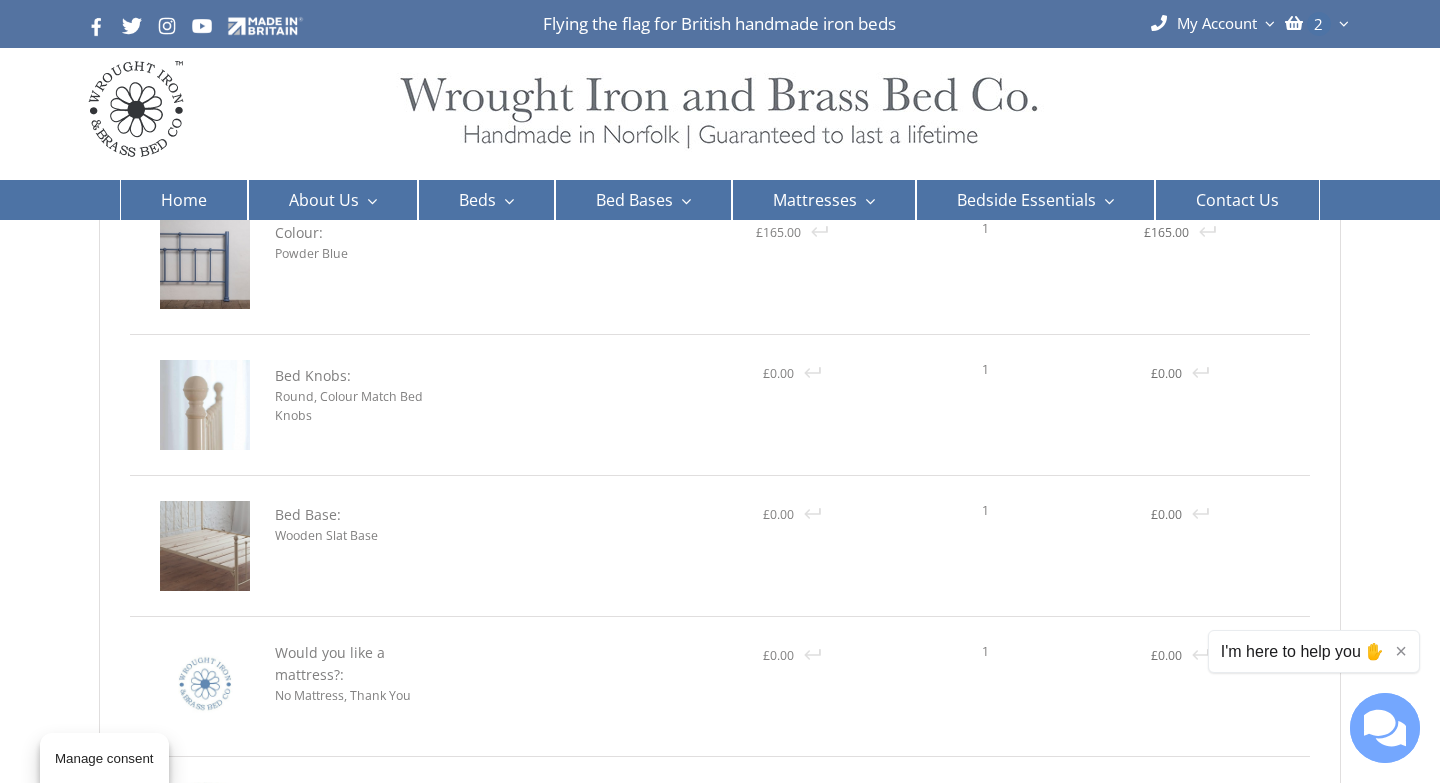 scroll, scrollTop: 0, scrollLeft: 0, axis: both 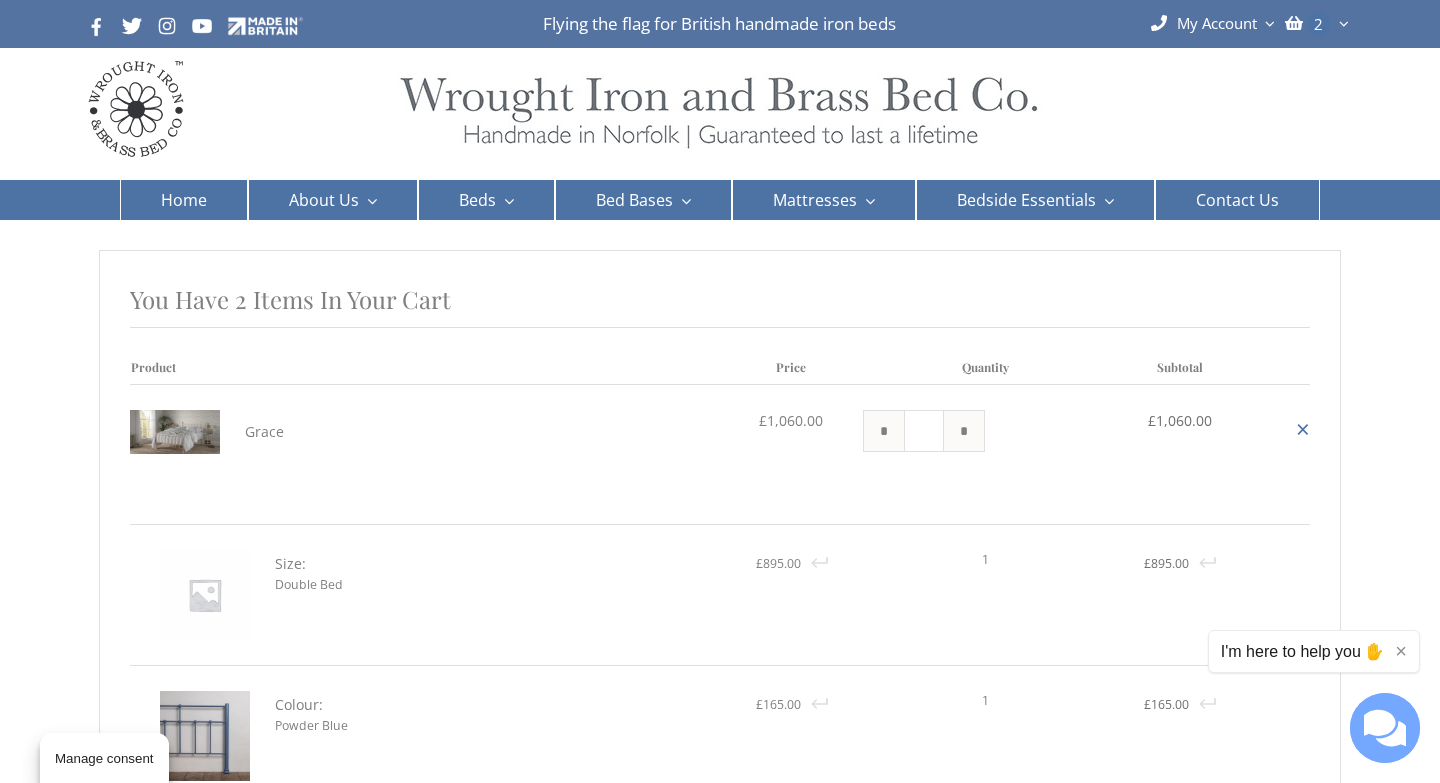 click on "I'm here to help you ✋" at bounding box center [1303, 651] 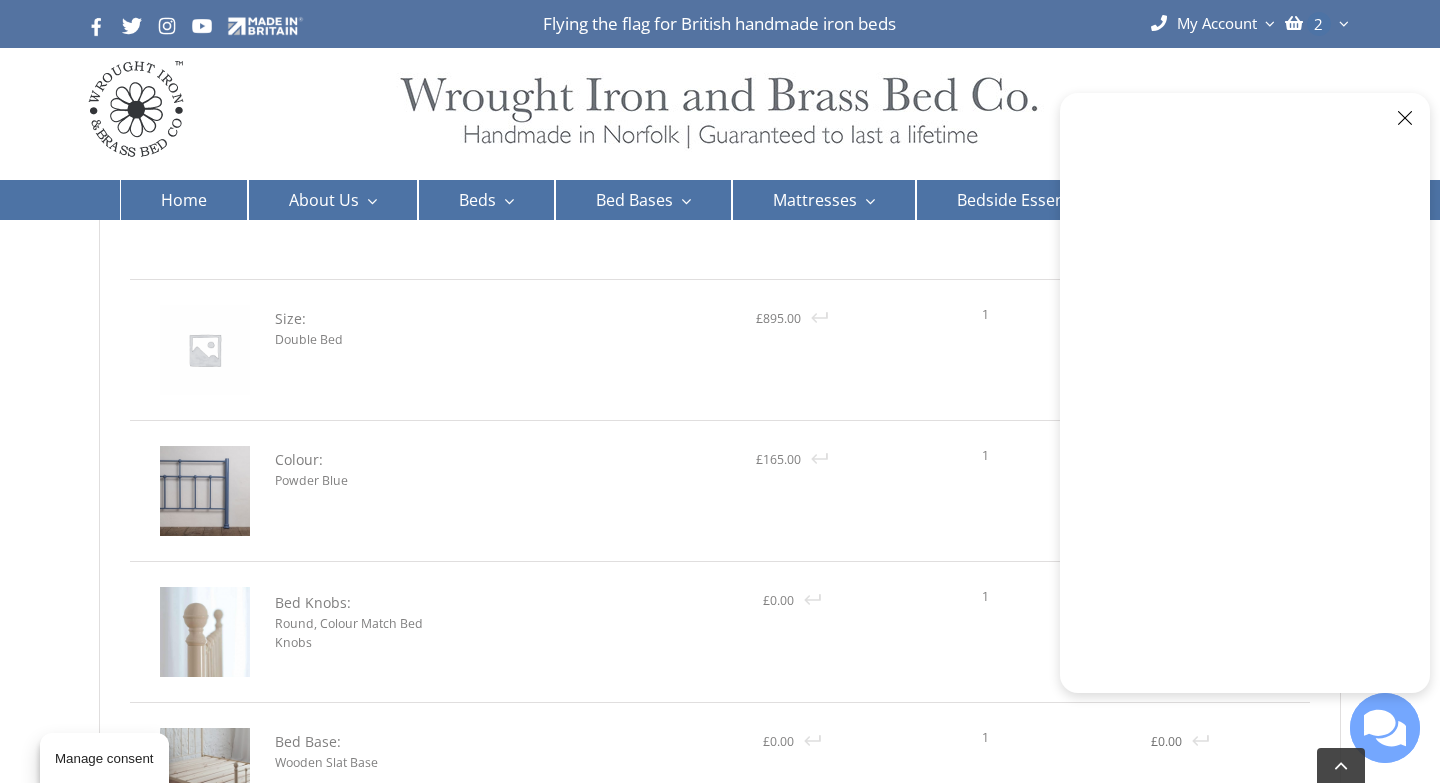 scroll, scrollTop: 251, scrollLeft: 0, axis: vertical 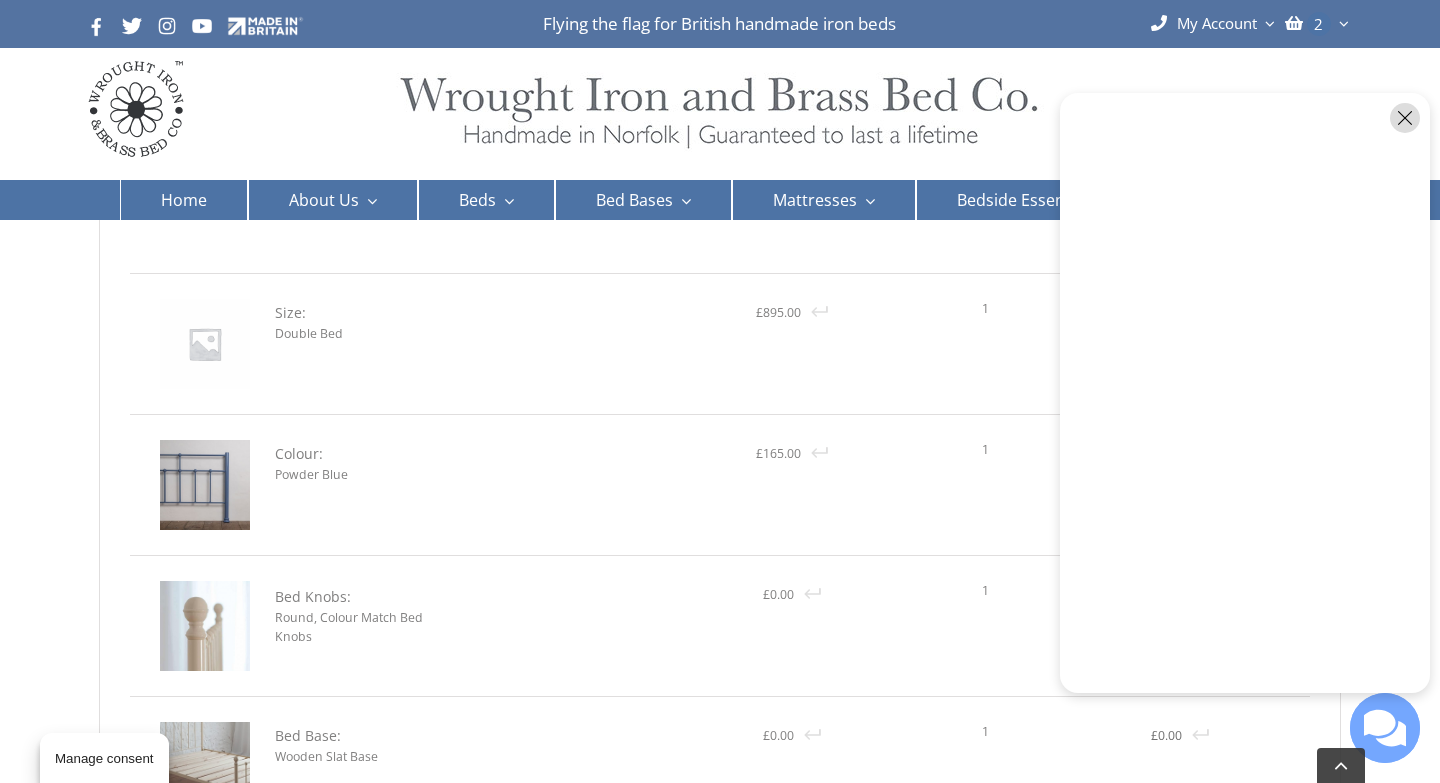 click at bounding box center (1405, 118) 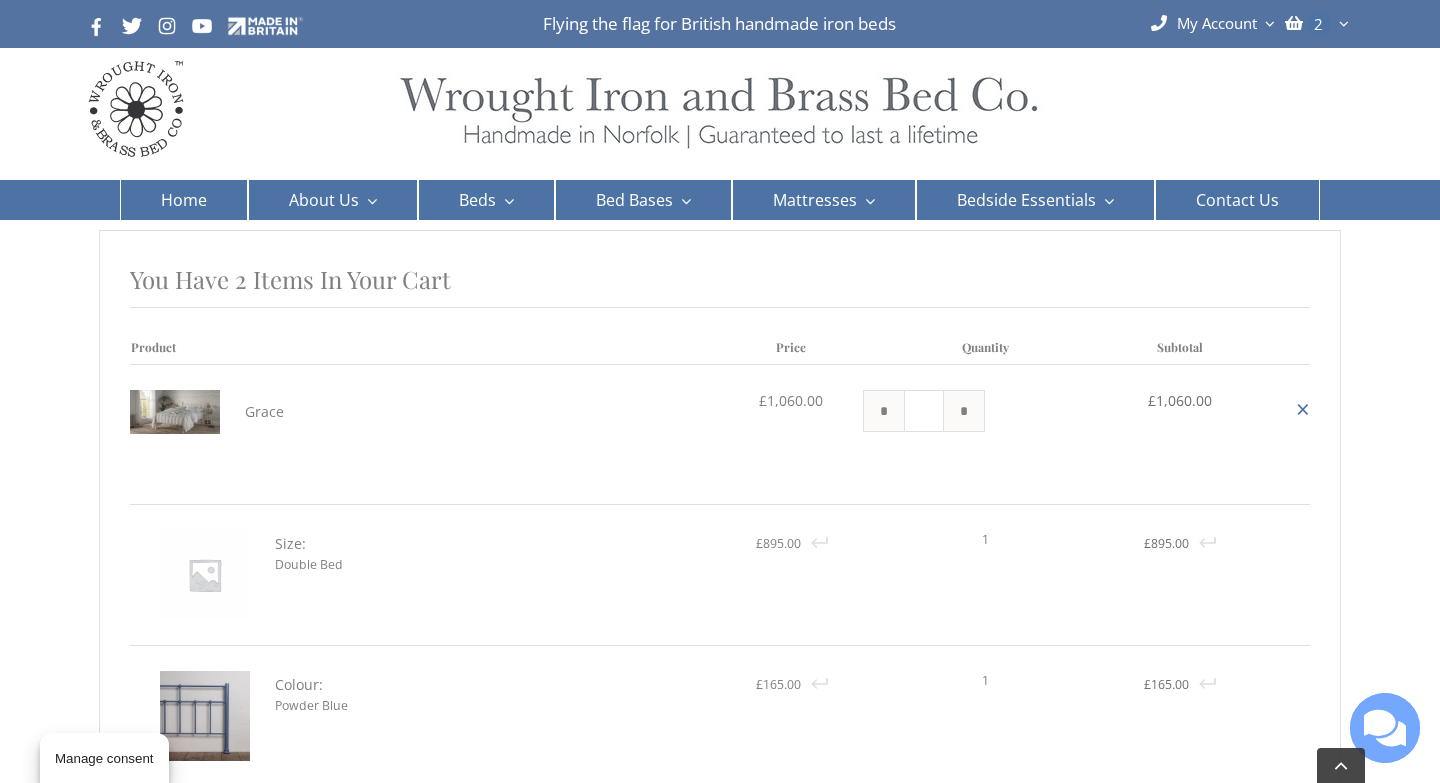 scroll, scrollTop: 0, scrollLeft: 0, axis: both 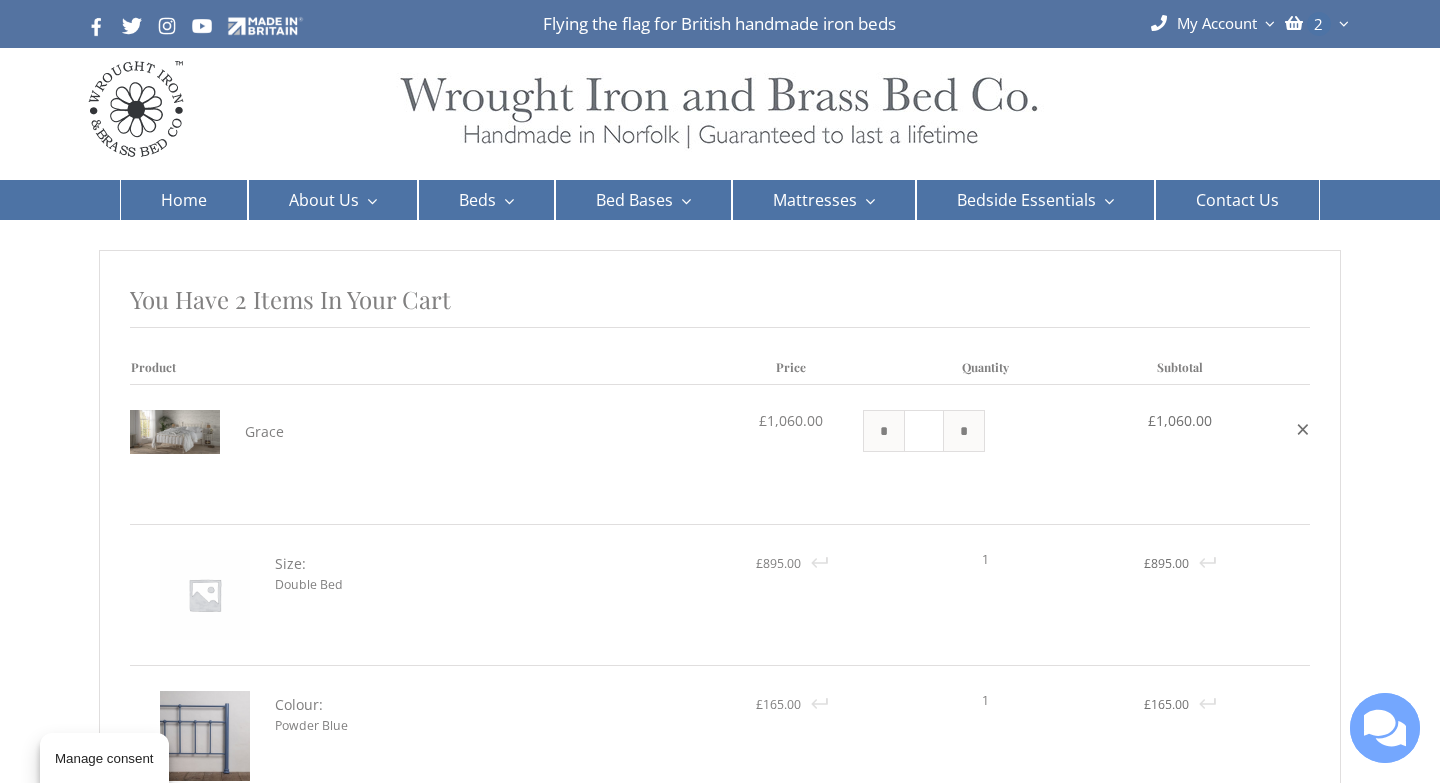 click on "×" at bounding box center (1303, 429) 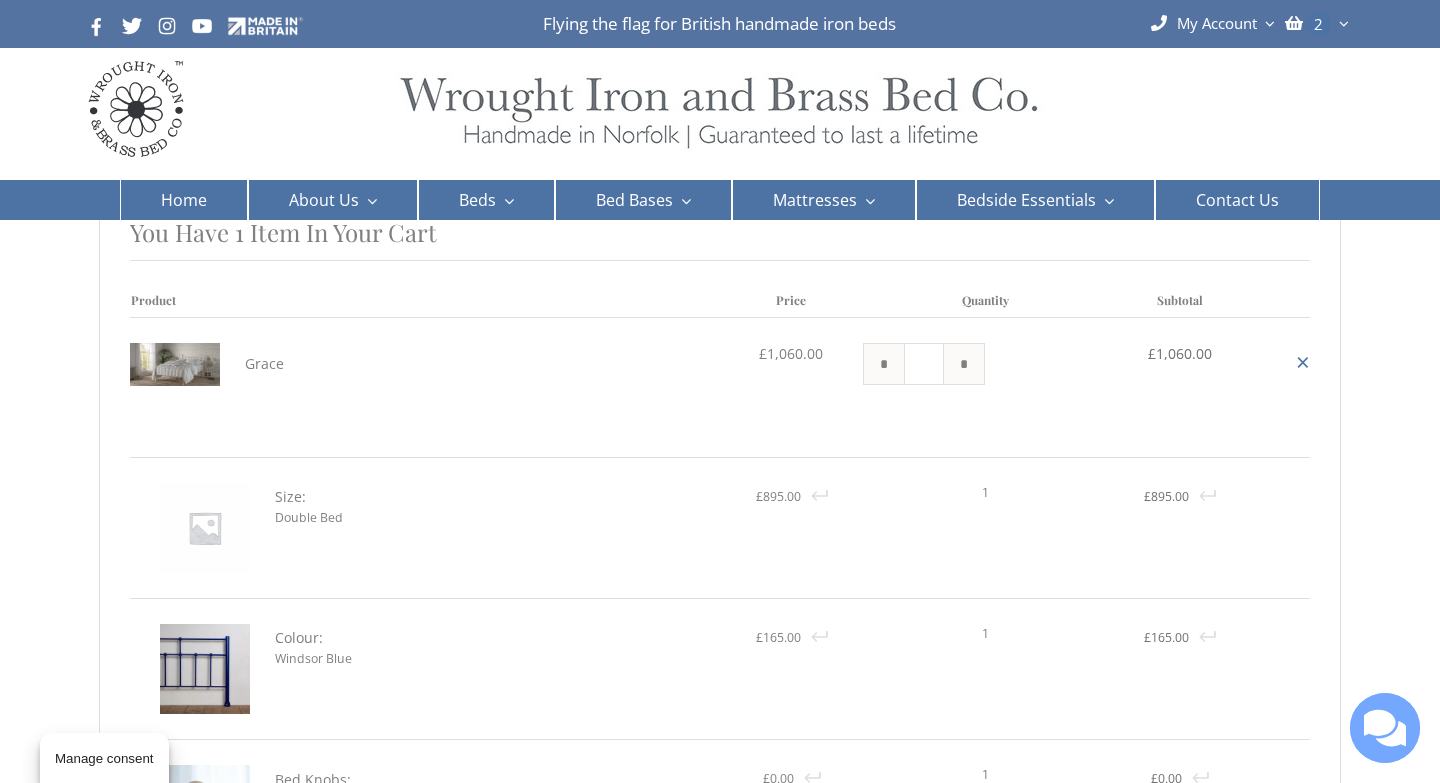scroll, scrollTop: 150, scrollLeft: 0, axis: vertical 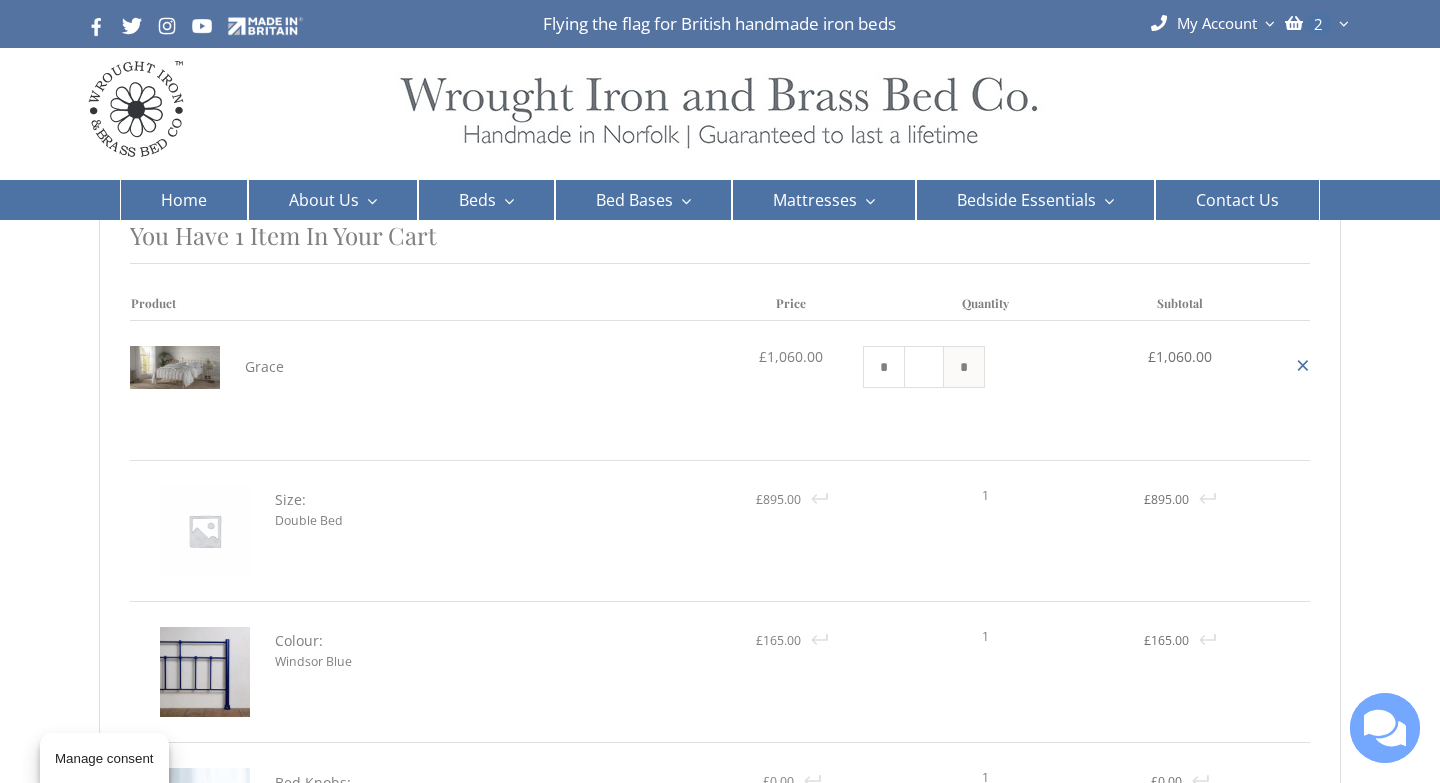 click on "*" at bounding box center (884, 367) 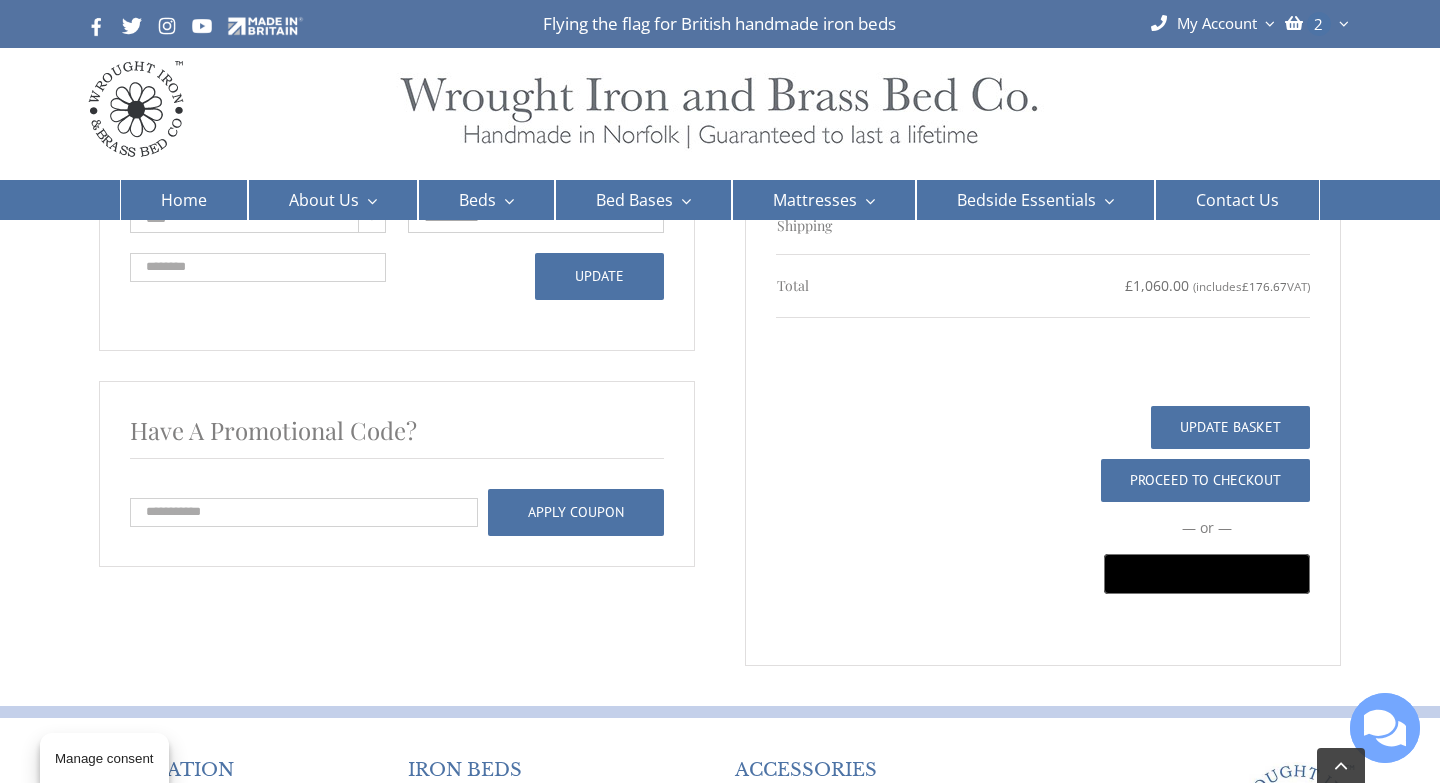 scroll, scrollTop: 1505, scrollLeft: 0, axis: vertical 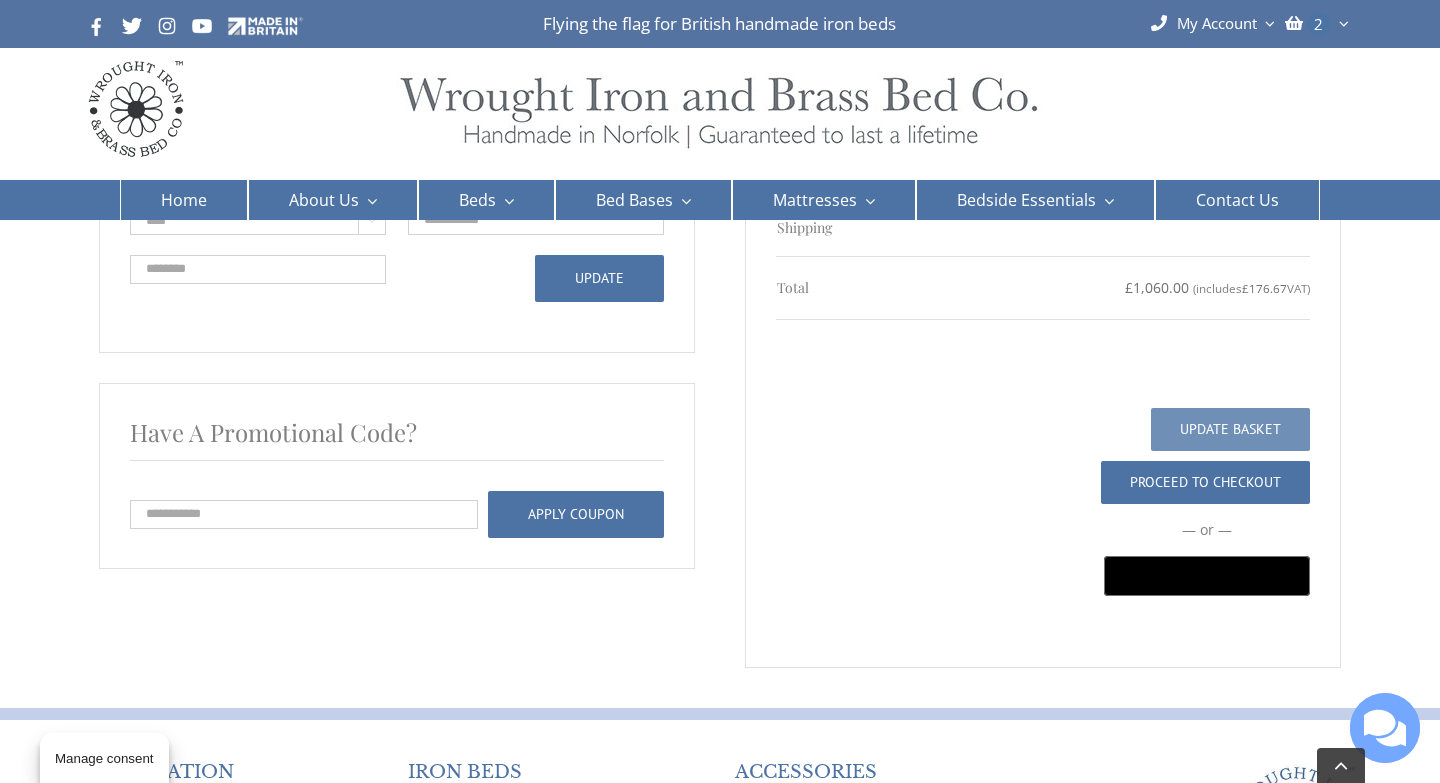 click on "Update basket" at bounding box center [1230, 429] 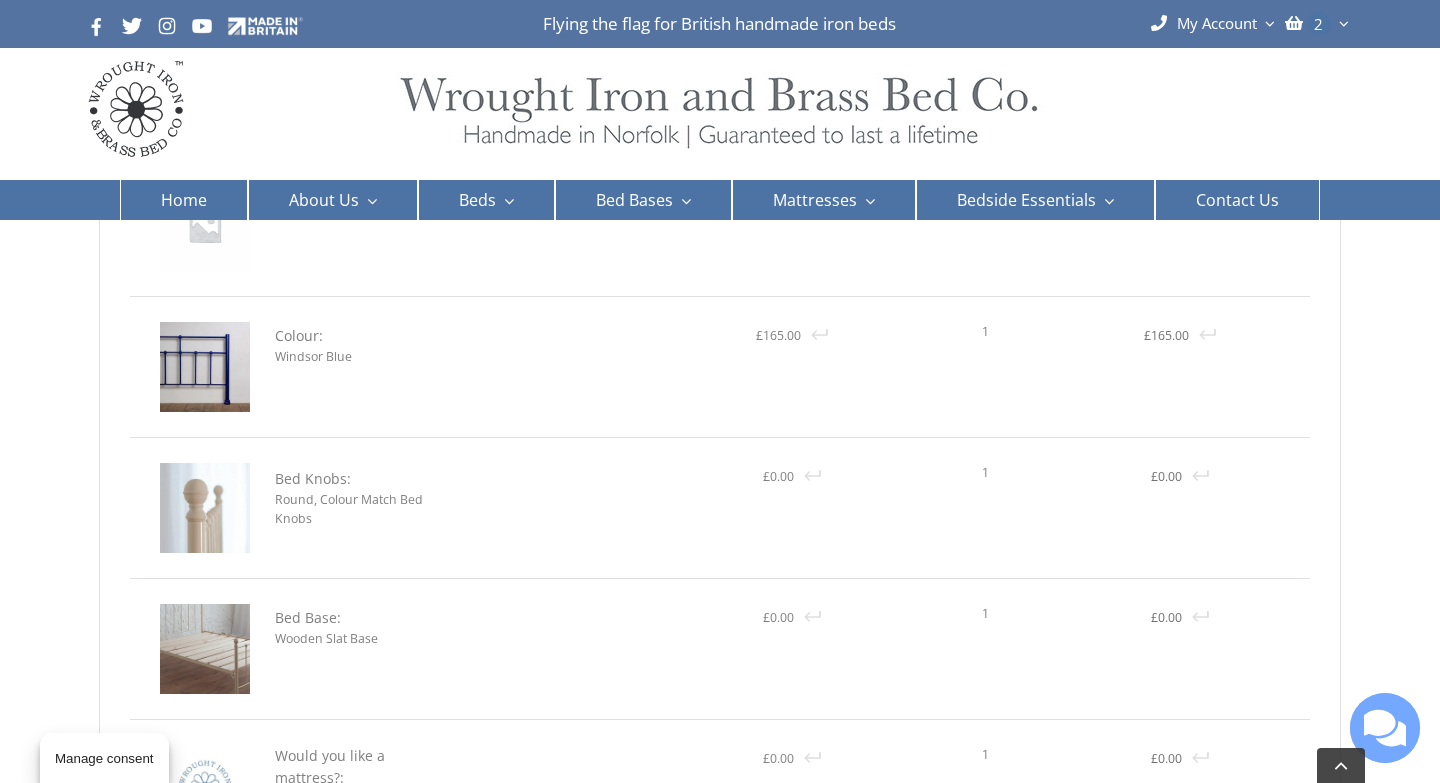 scroll, scrollTop: 0, scrollLeft: 0, axis: both 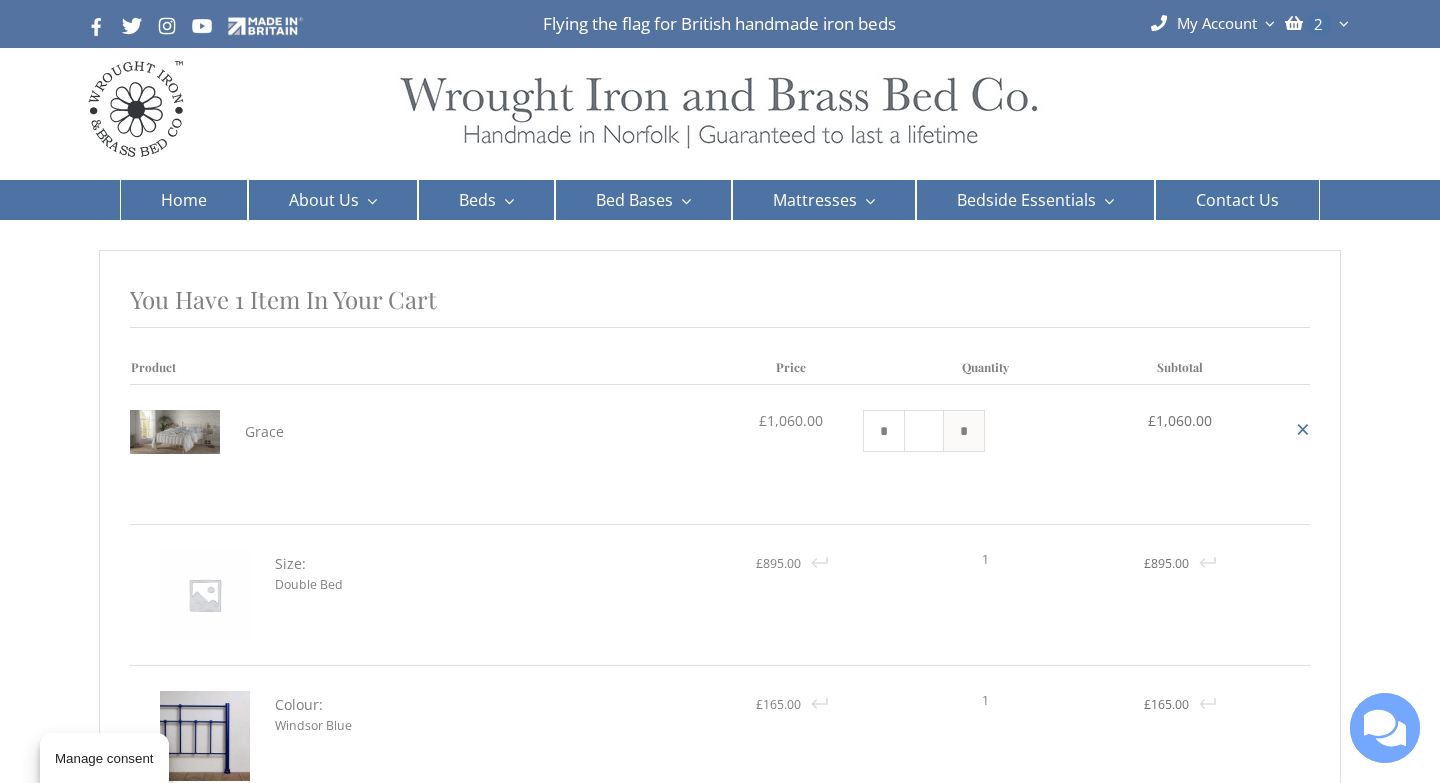 click on "*" at bounding box center (884, 431) 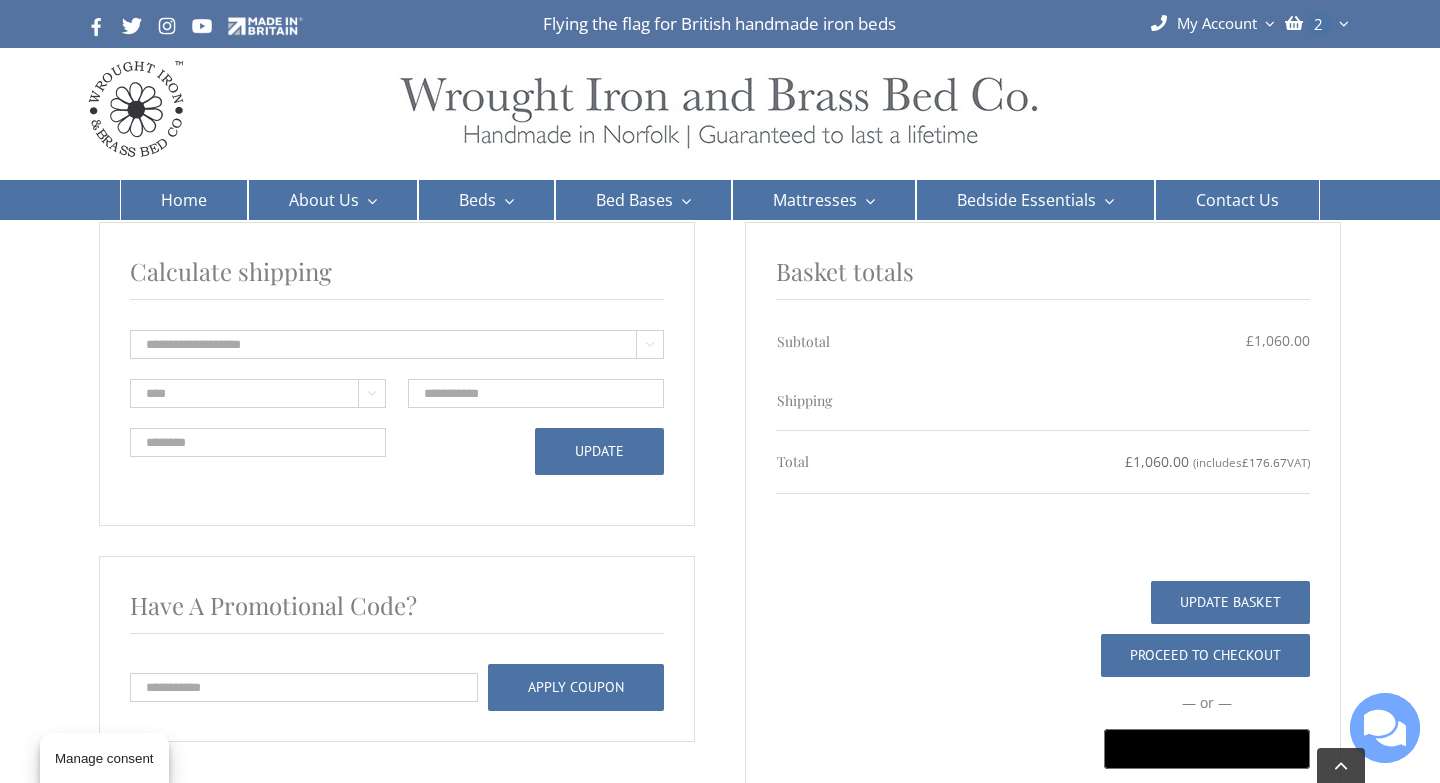 scroll, scrollTop: 1249, scrollLeft: 0, axis: vertical 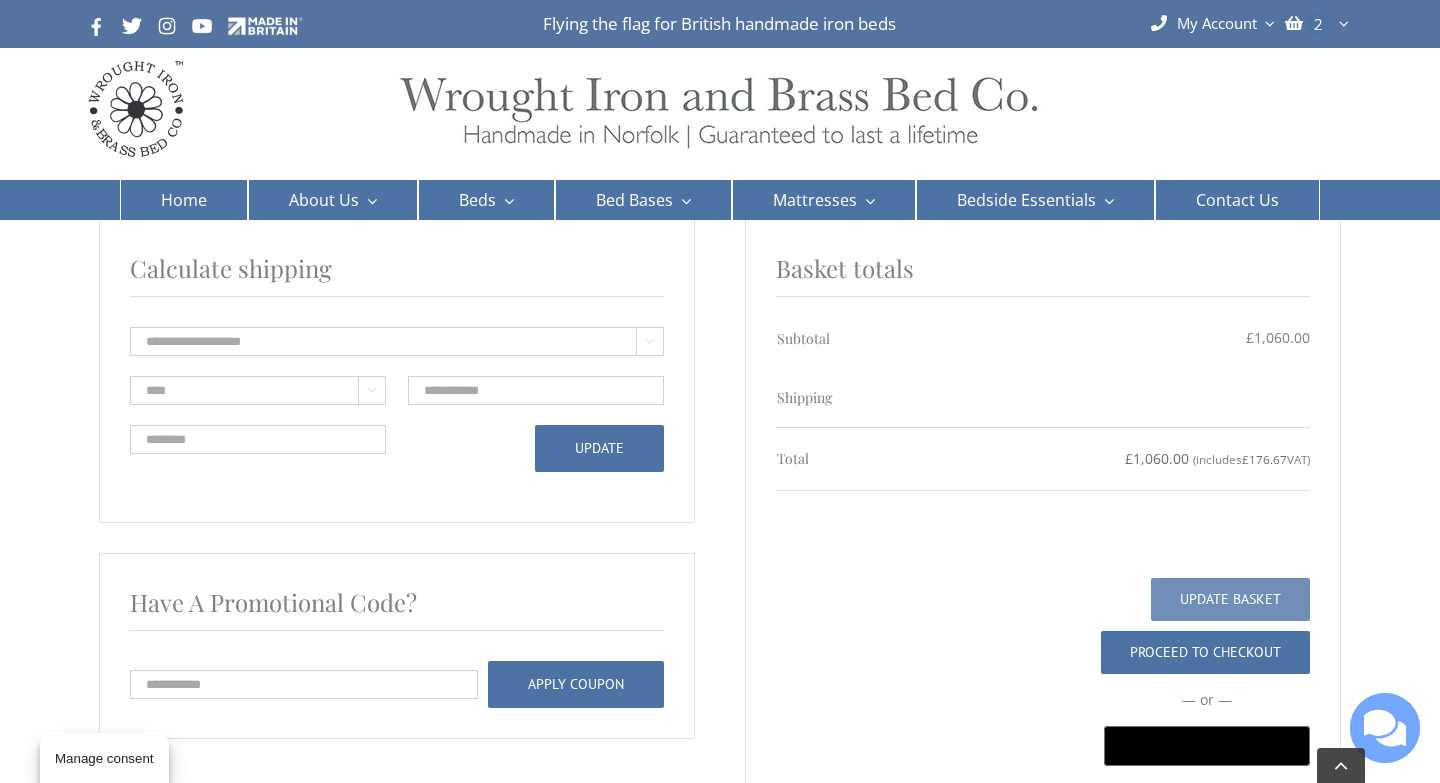 click on "Update basket" at bounding box center [1230, 599] 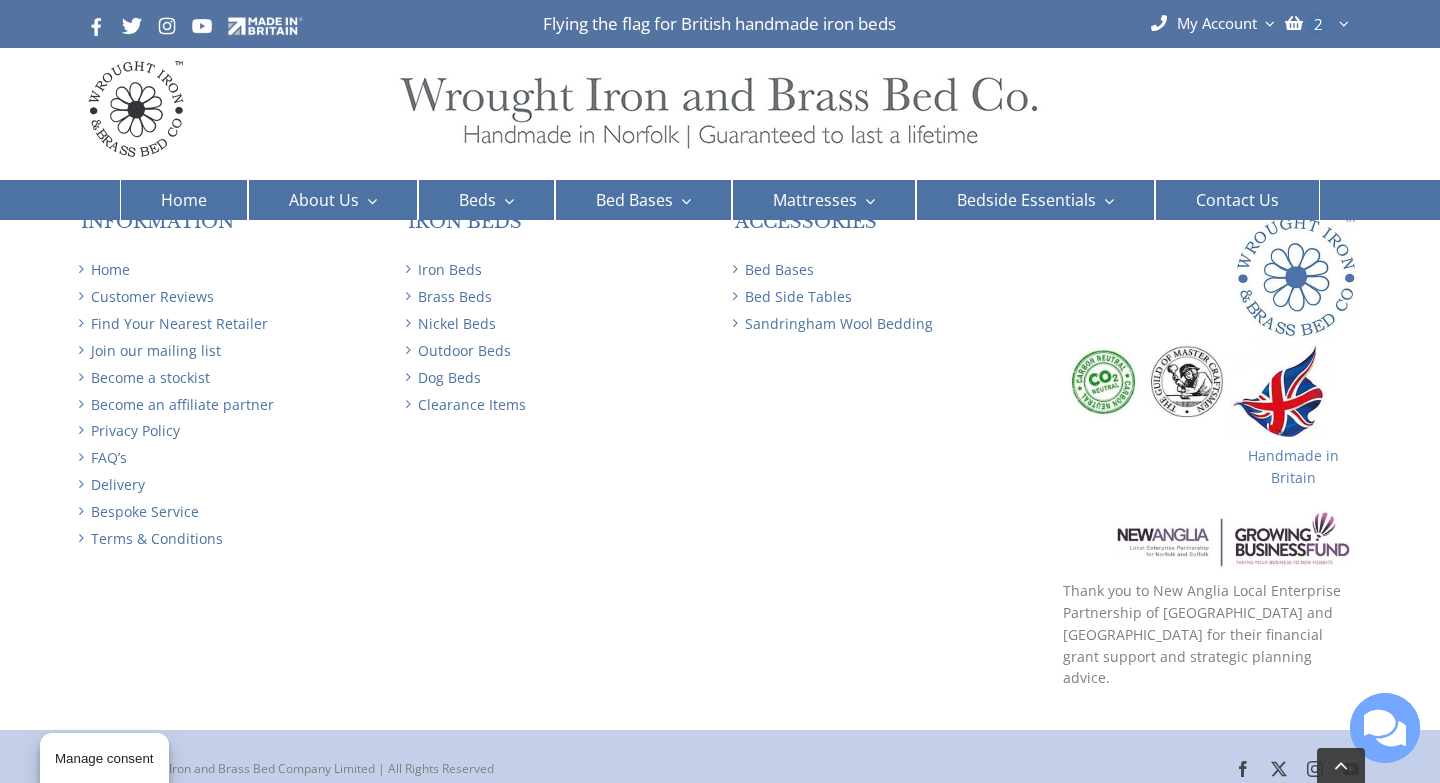 scroll, scrollTop: 0, scrollLeft: 0, axis: both 